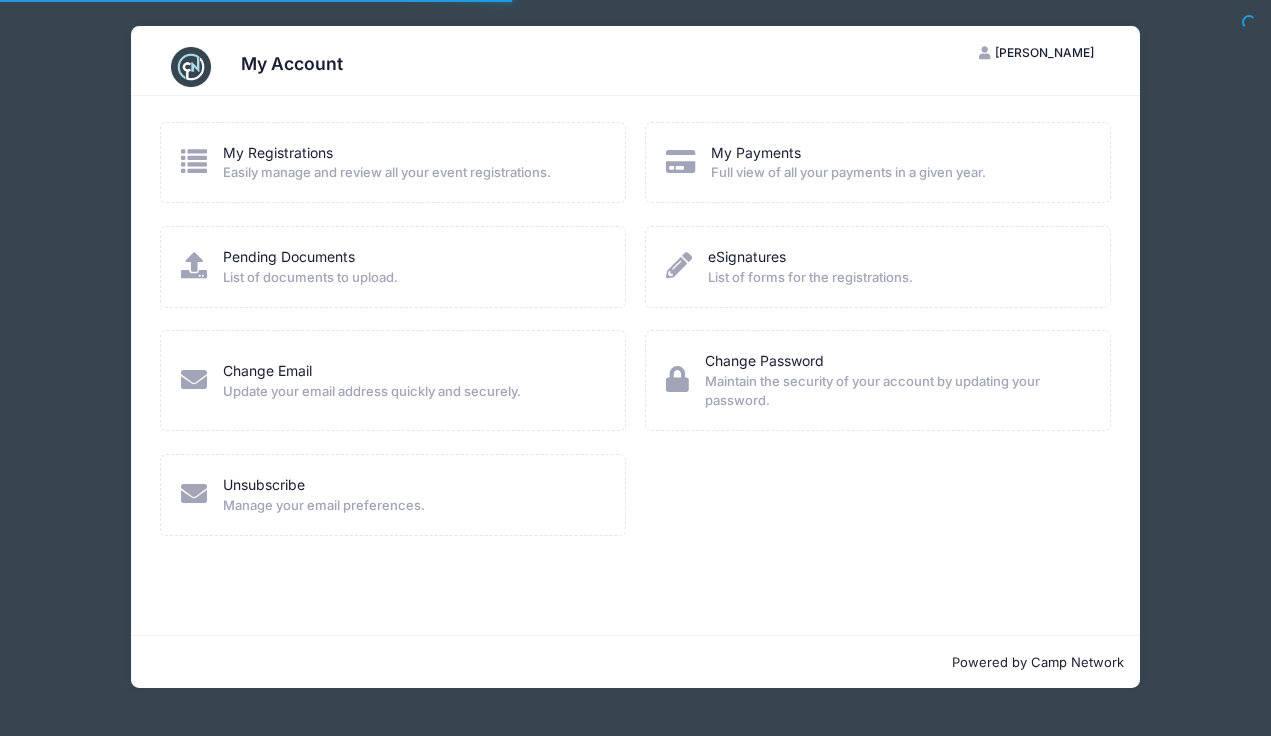 scroll, scrollTop: 0, scrollLeft: 0, axis: both 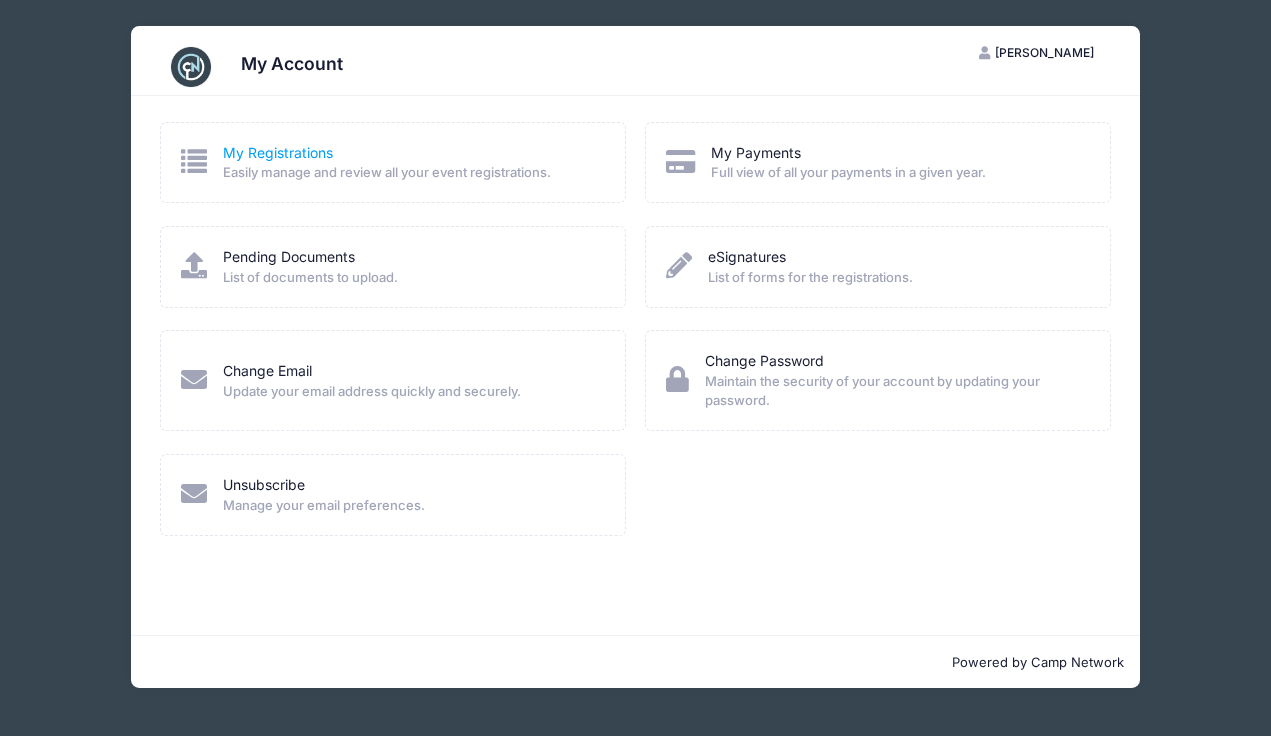click on "My Registrations" at bounding box center [278, 152] 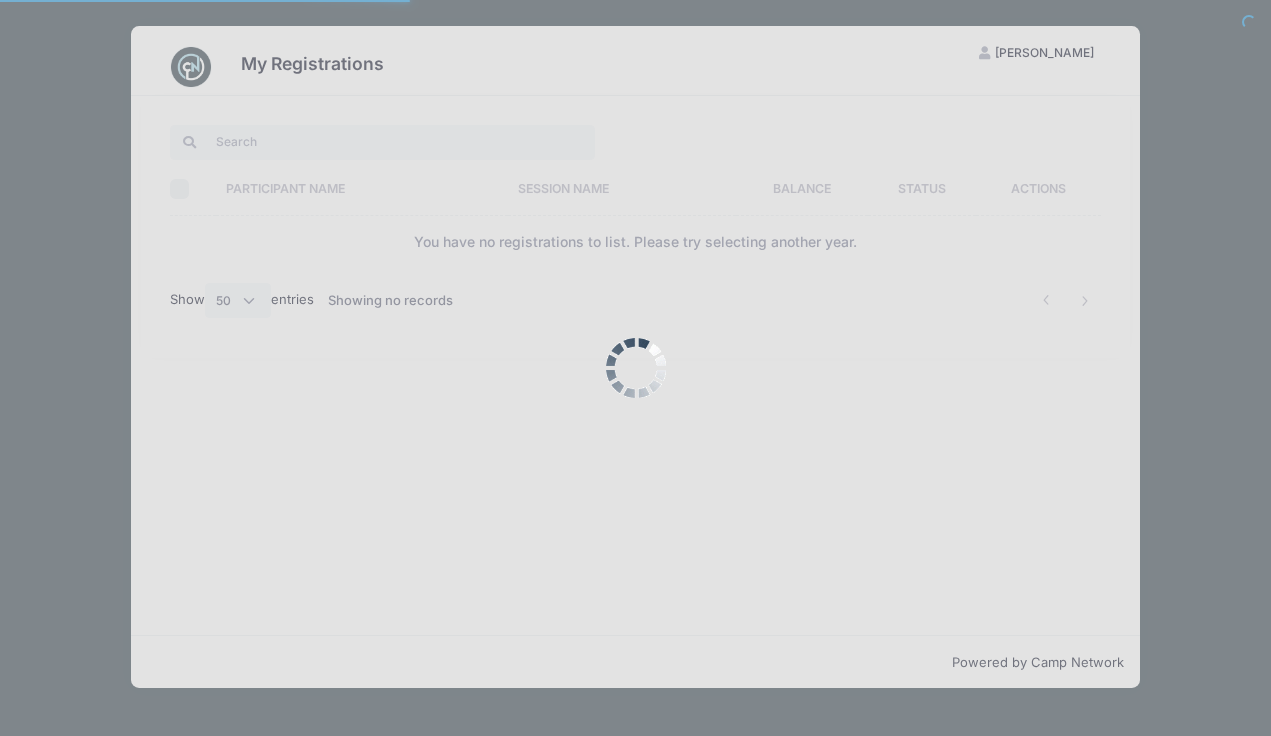 select on "50" 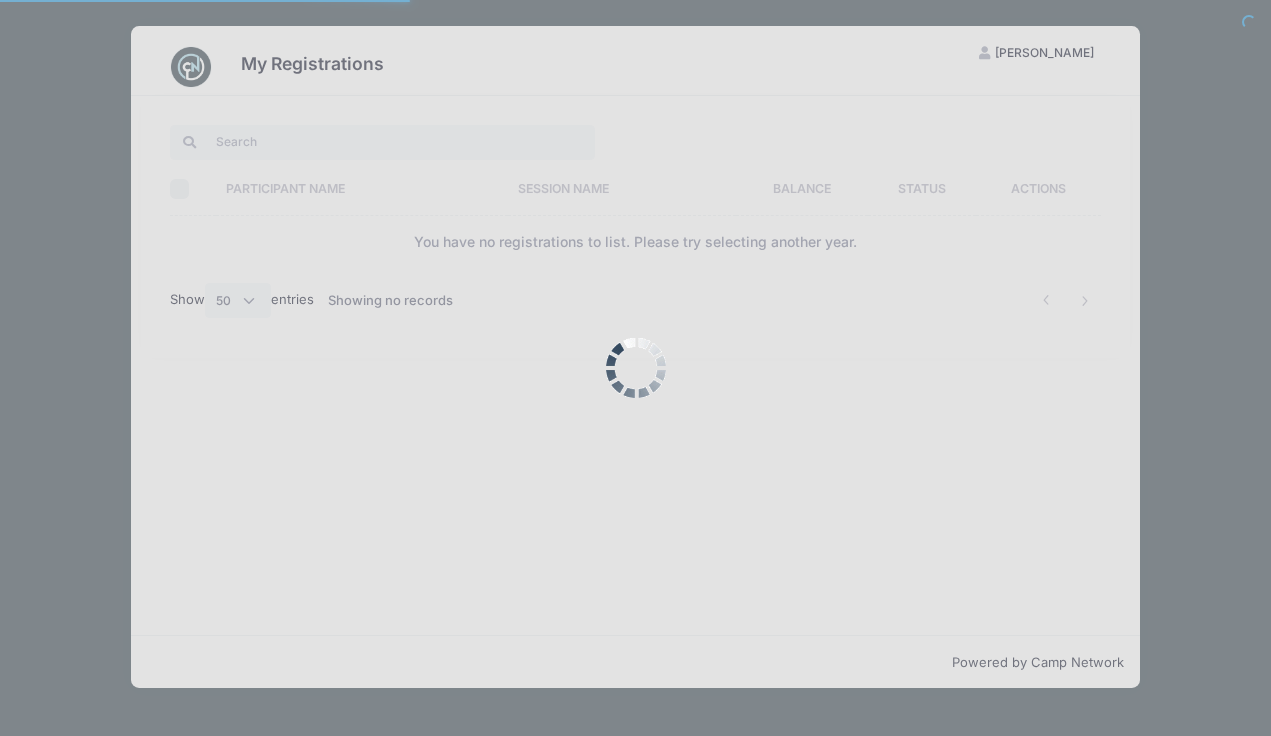 scroll, scrollTop: 0, scrollLeft: 0, axis: both 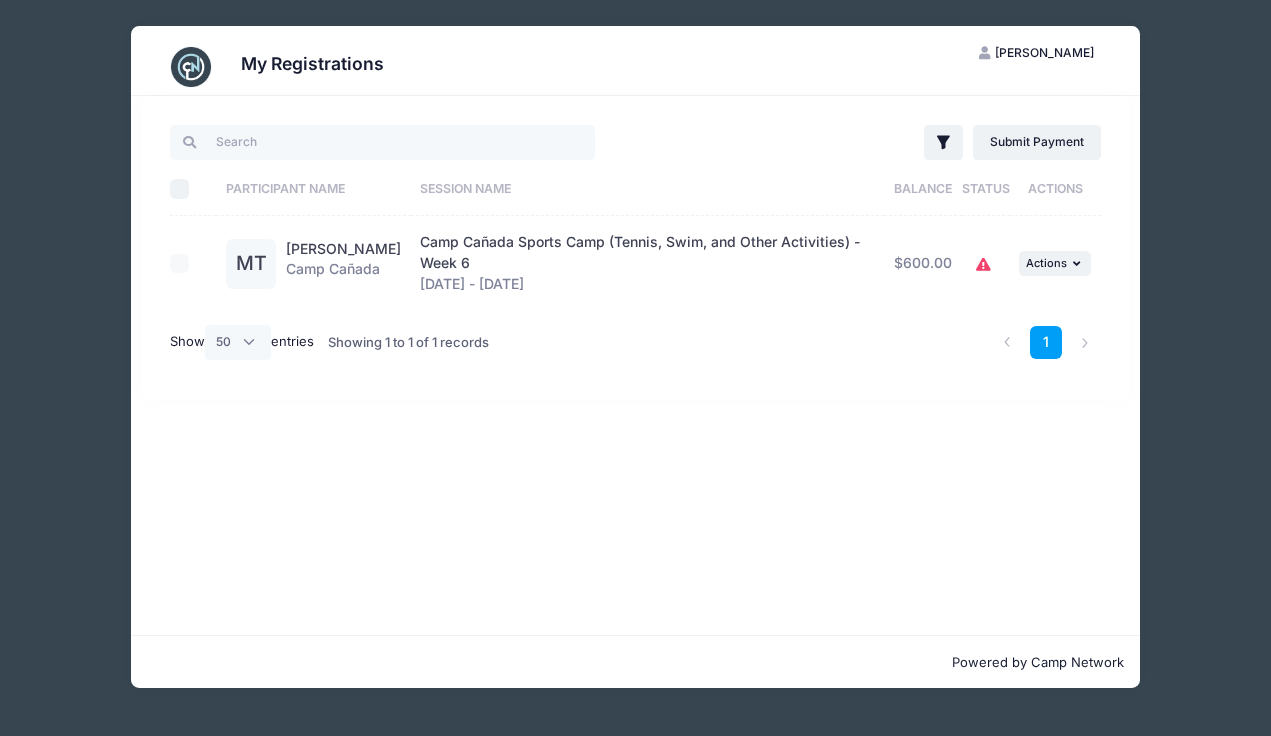 click 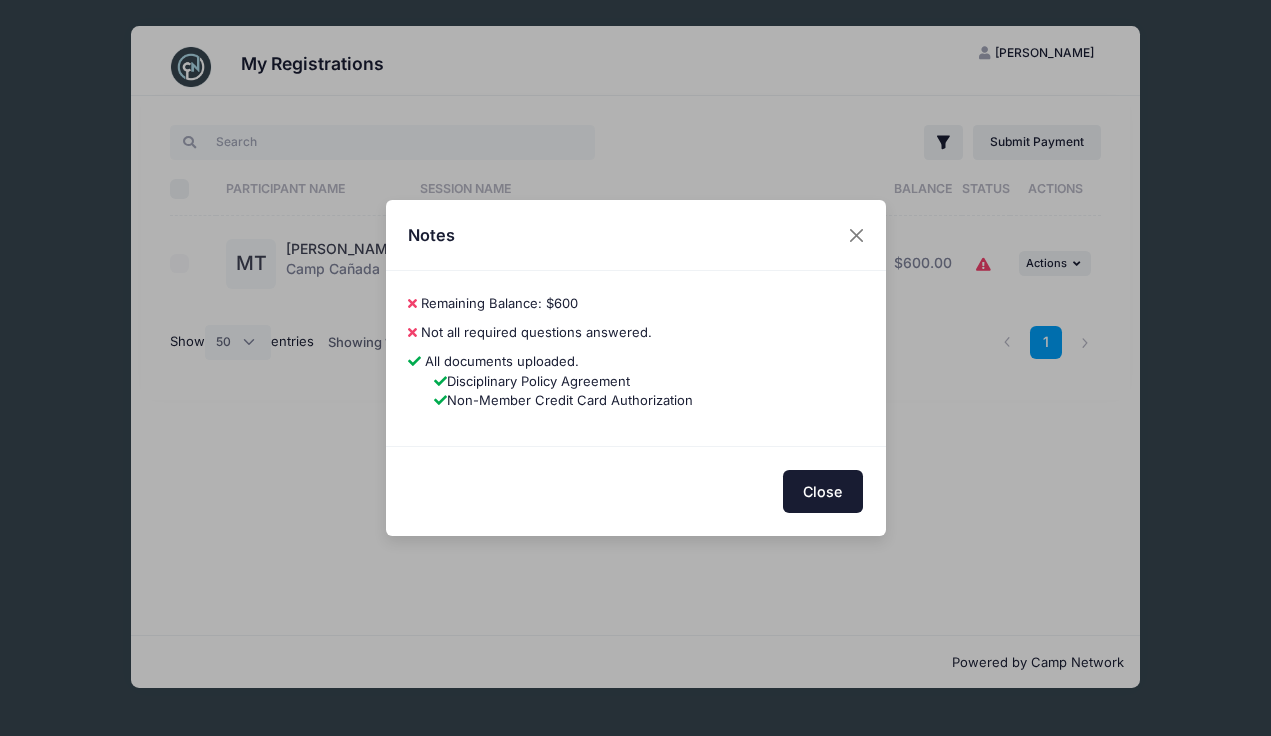 click on "Close" at bounding box center (823, 491) 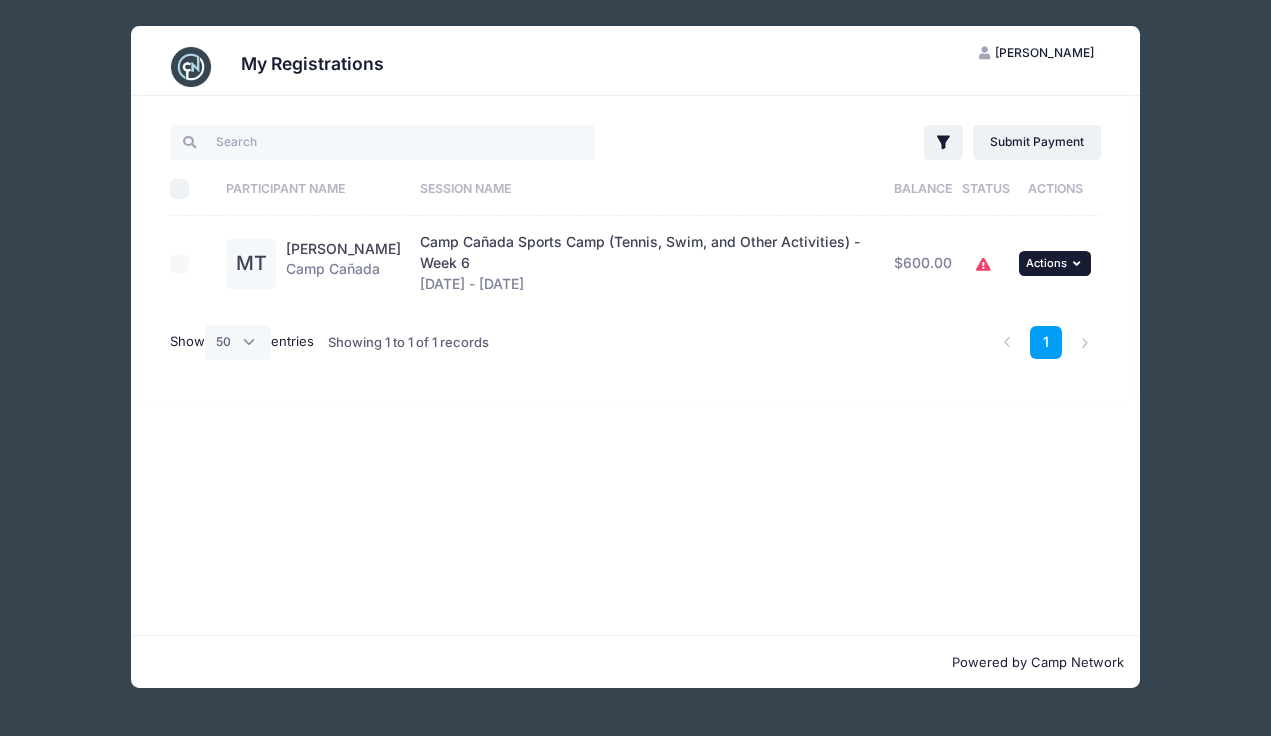 click on "... Actions" at bounding box center [1055, 263] 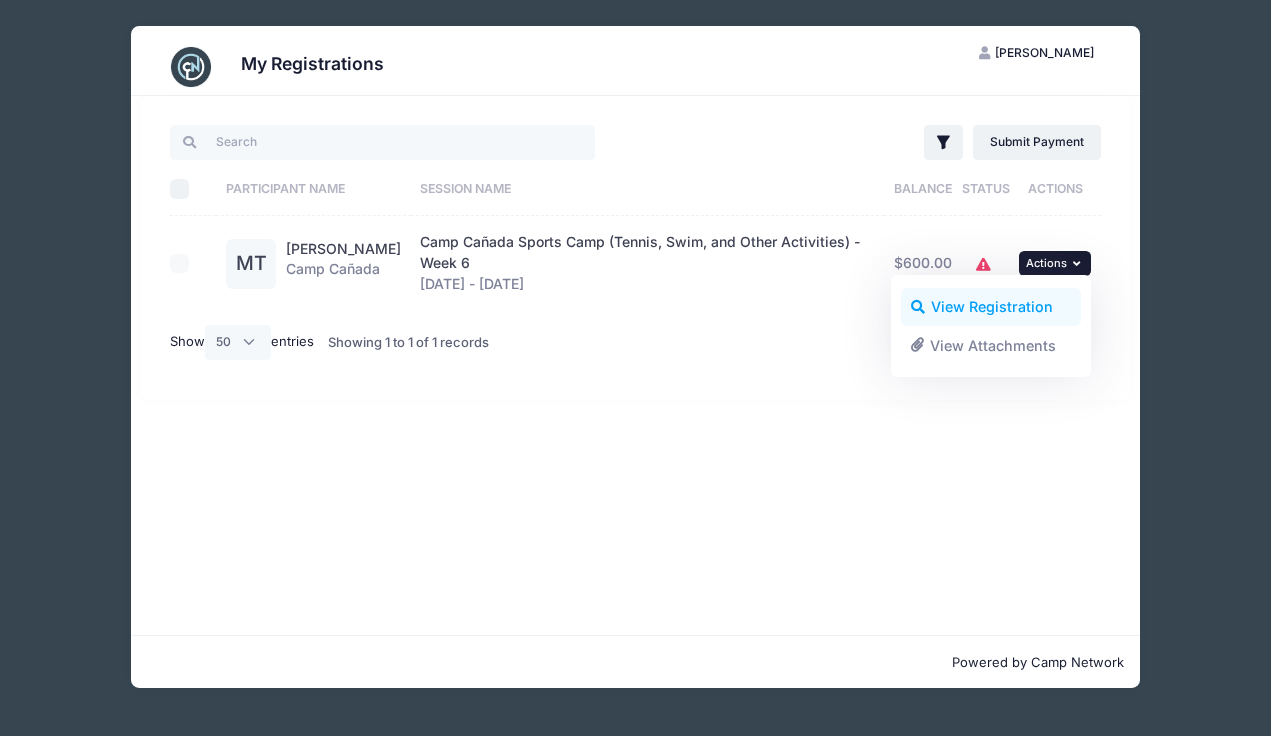 click on "View Registration" at bounding box center (991, 307) 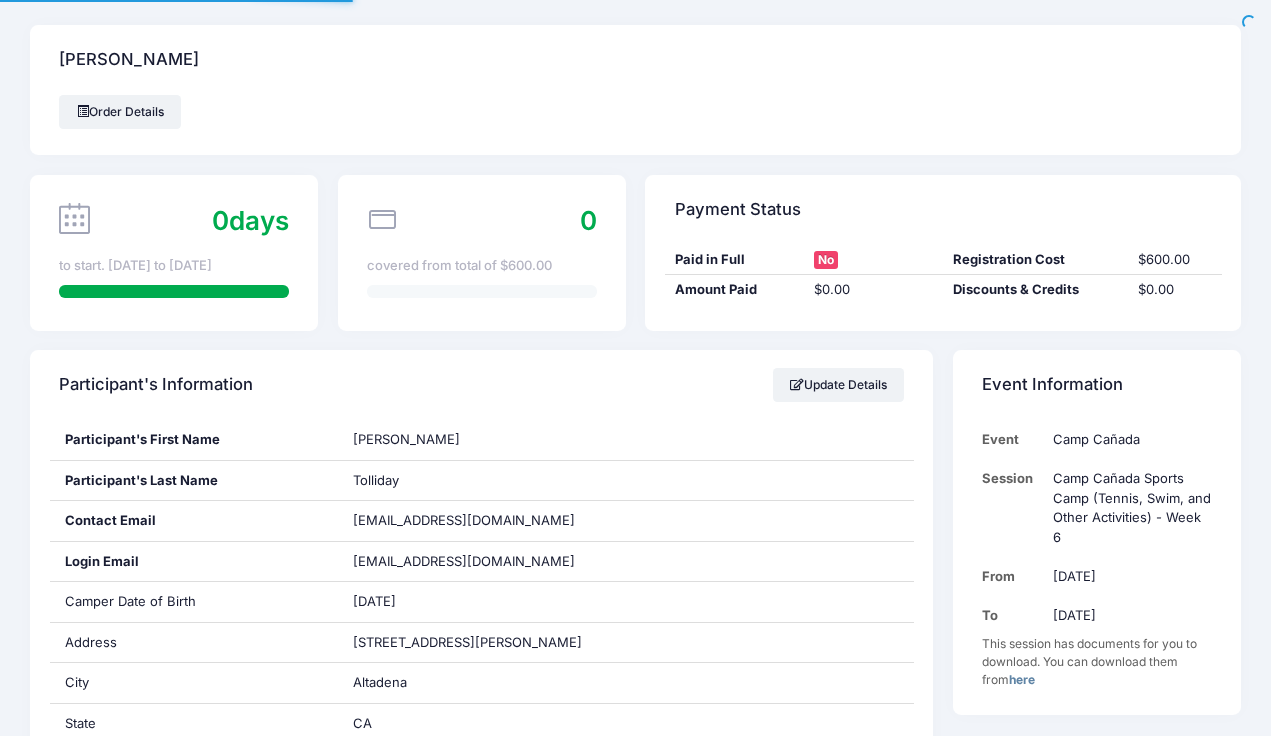scroll, scrollTop: 0, scrollLeft: 0, axis: both 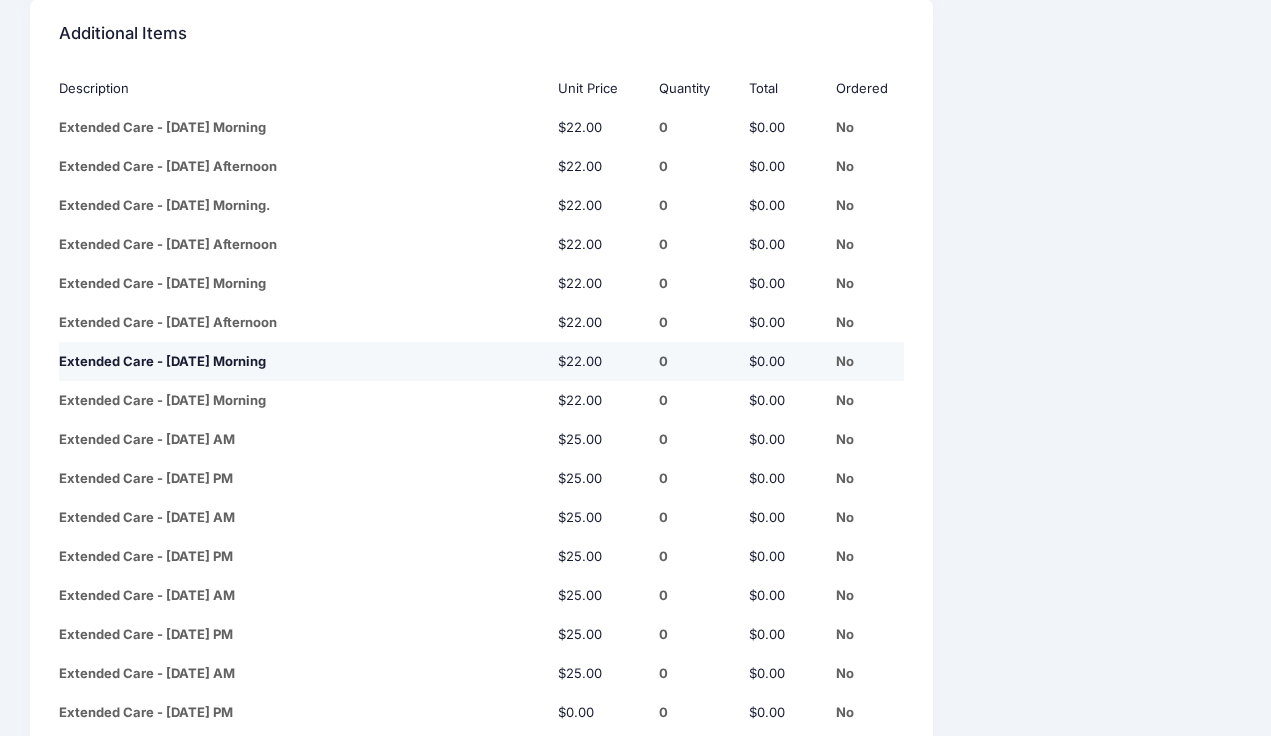 click on "No" at bounding box center (870, 362) 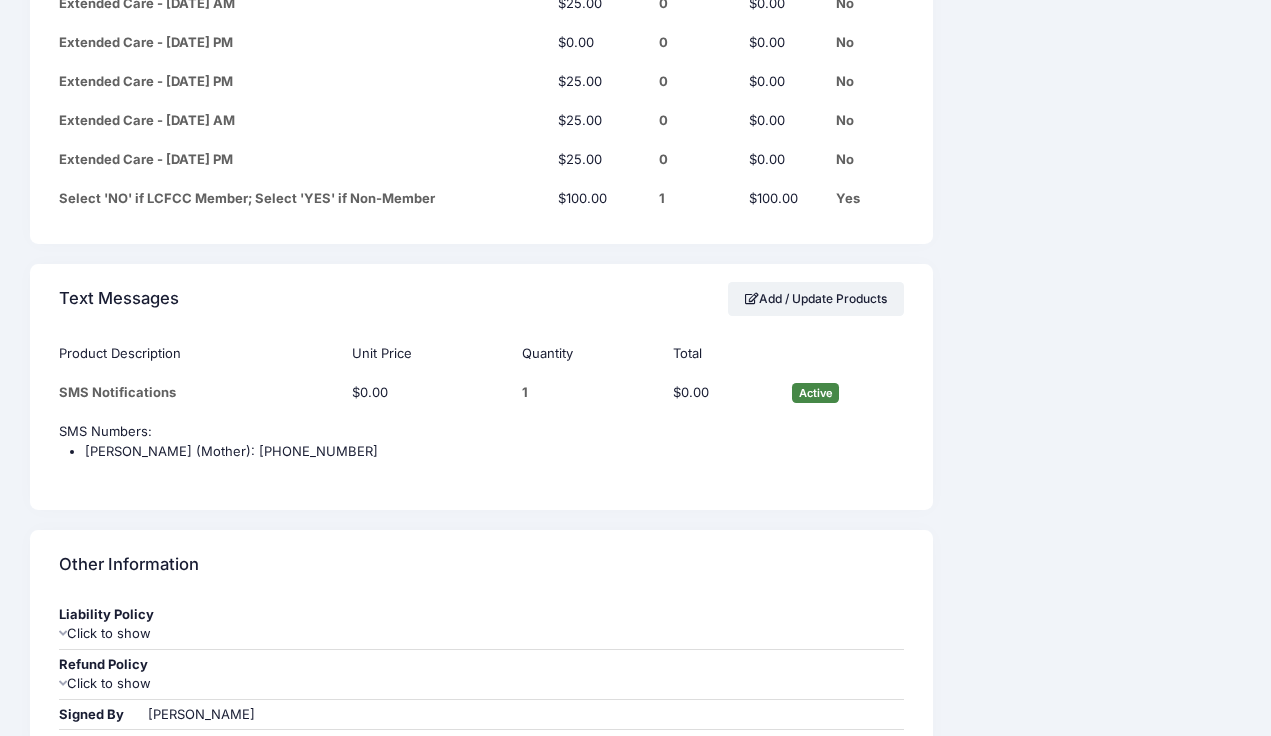 scroll, scrollTop: 3217, scrollLeft: 0, axis: vertical 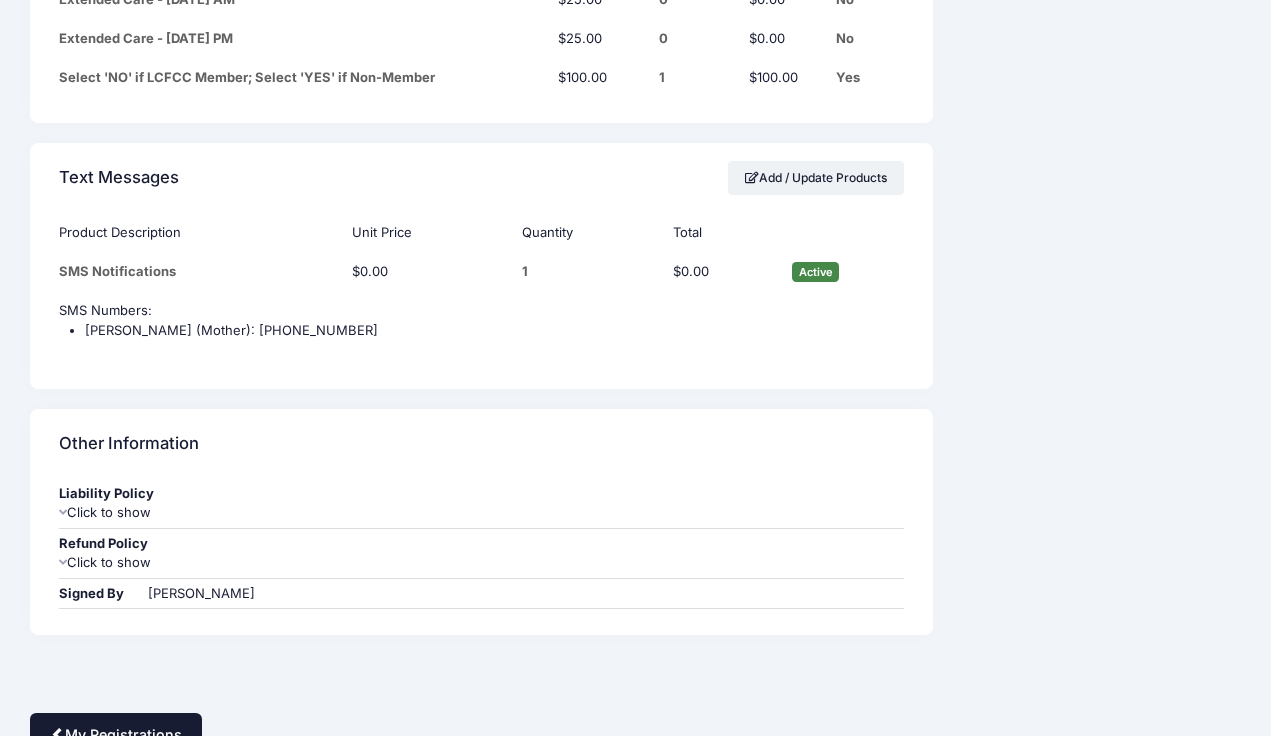 click on "My Registrations" at bounding box center (116, 734) 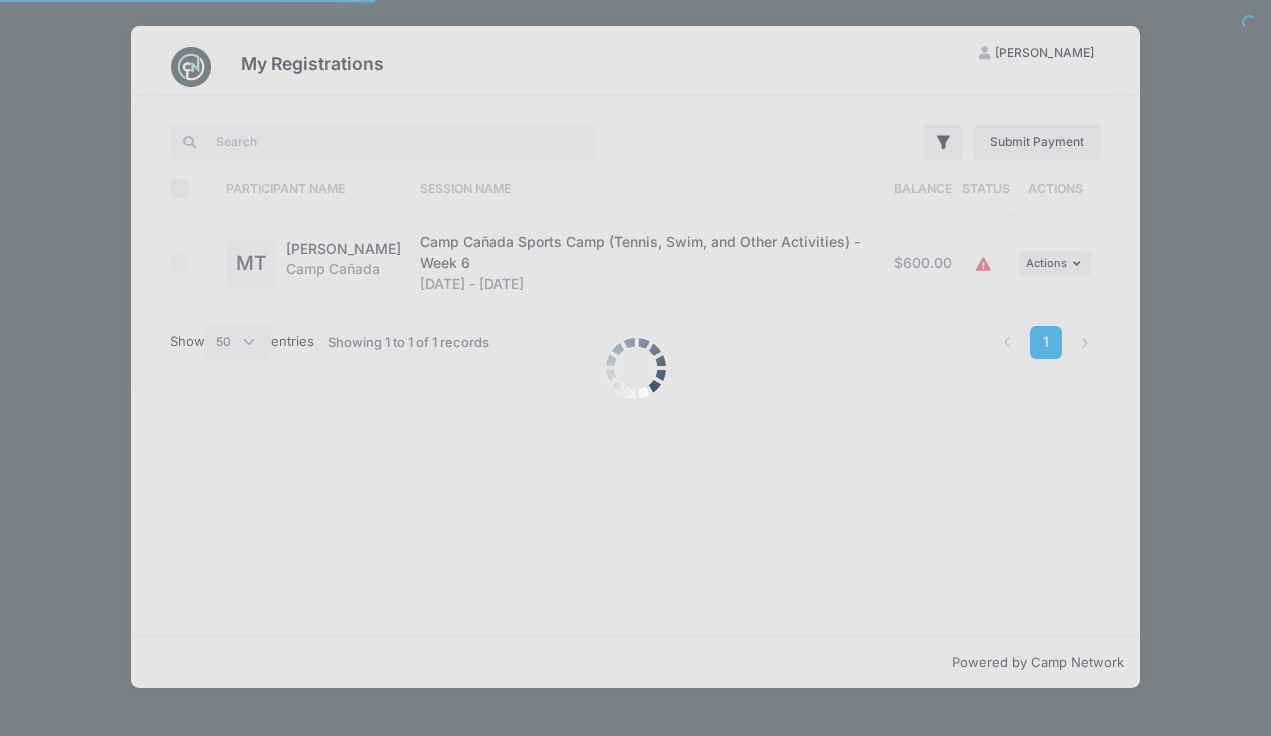 select on "50" 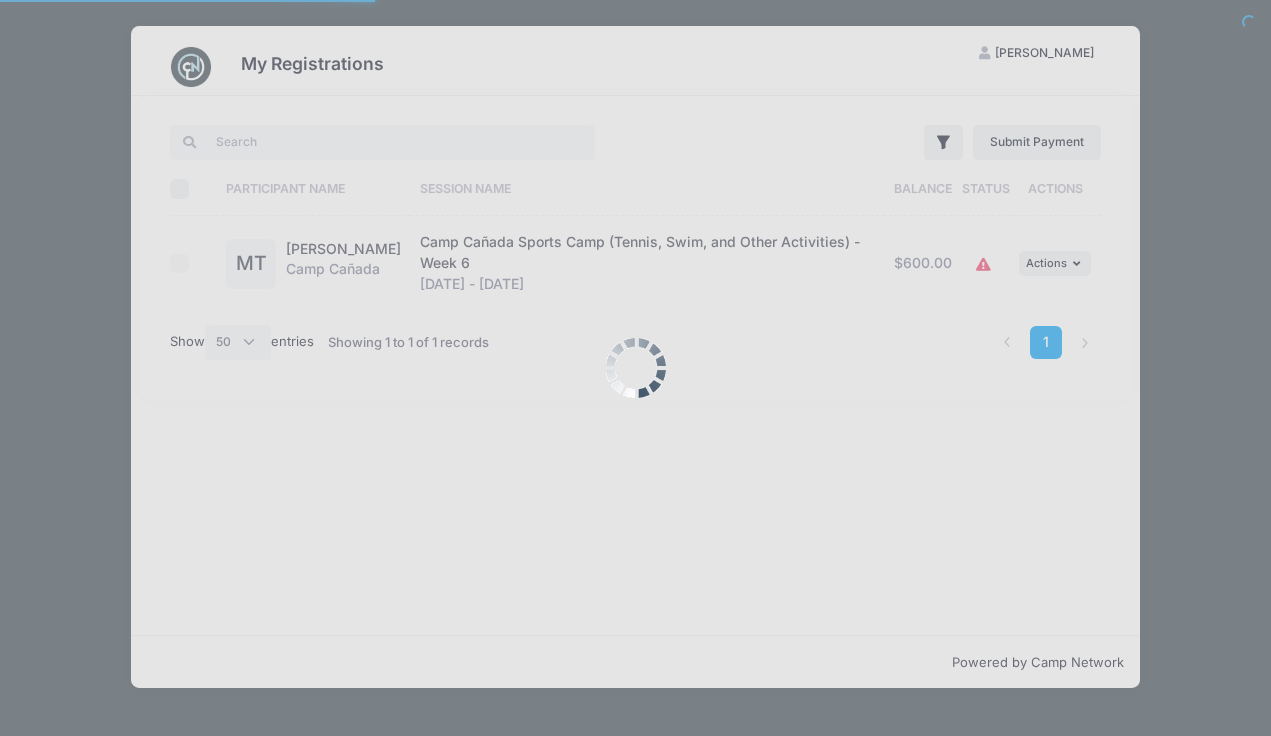 scroll, scrollTop: 0, scrollLeft: 0, axis: both 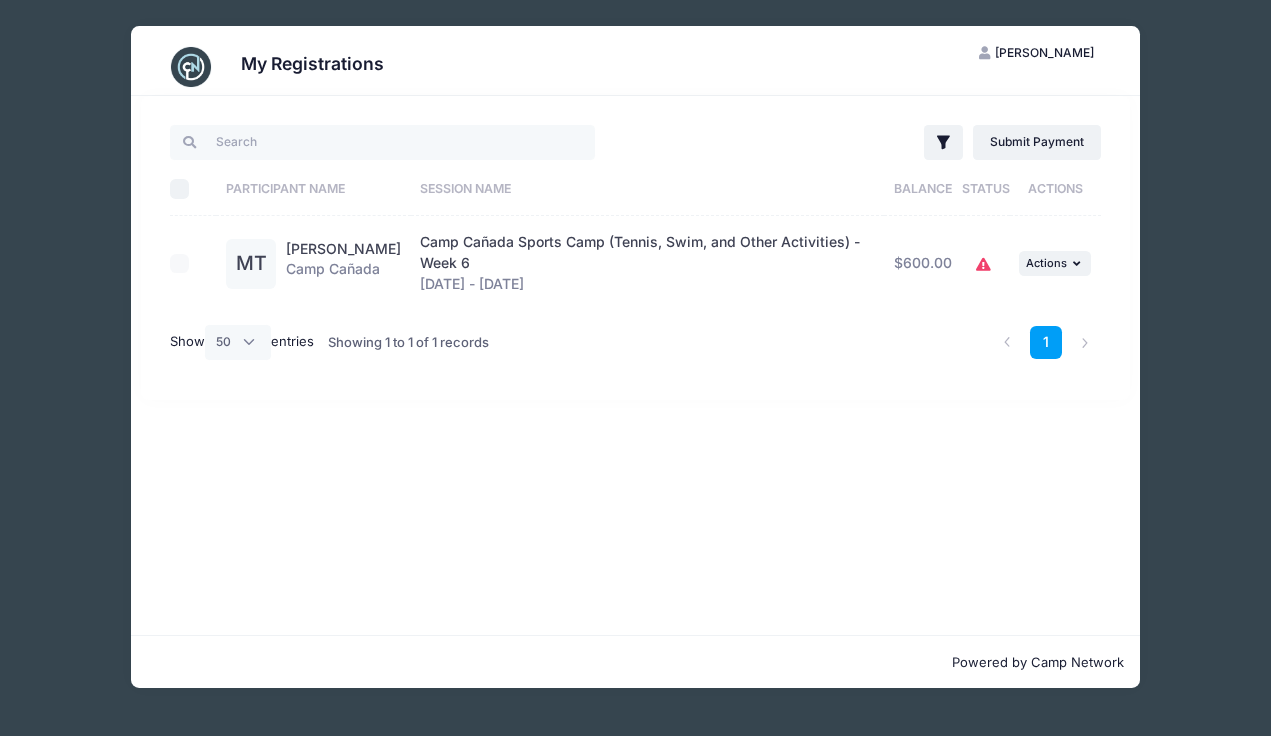 click on "Camp Cañada Sports Camp (Tennis, Swim, and Other Activities) - Week 6" at bounding box center [640, 252] 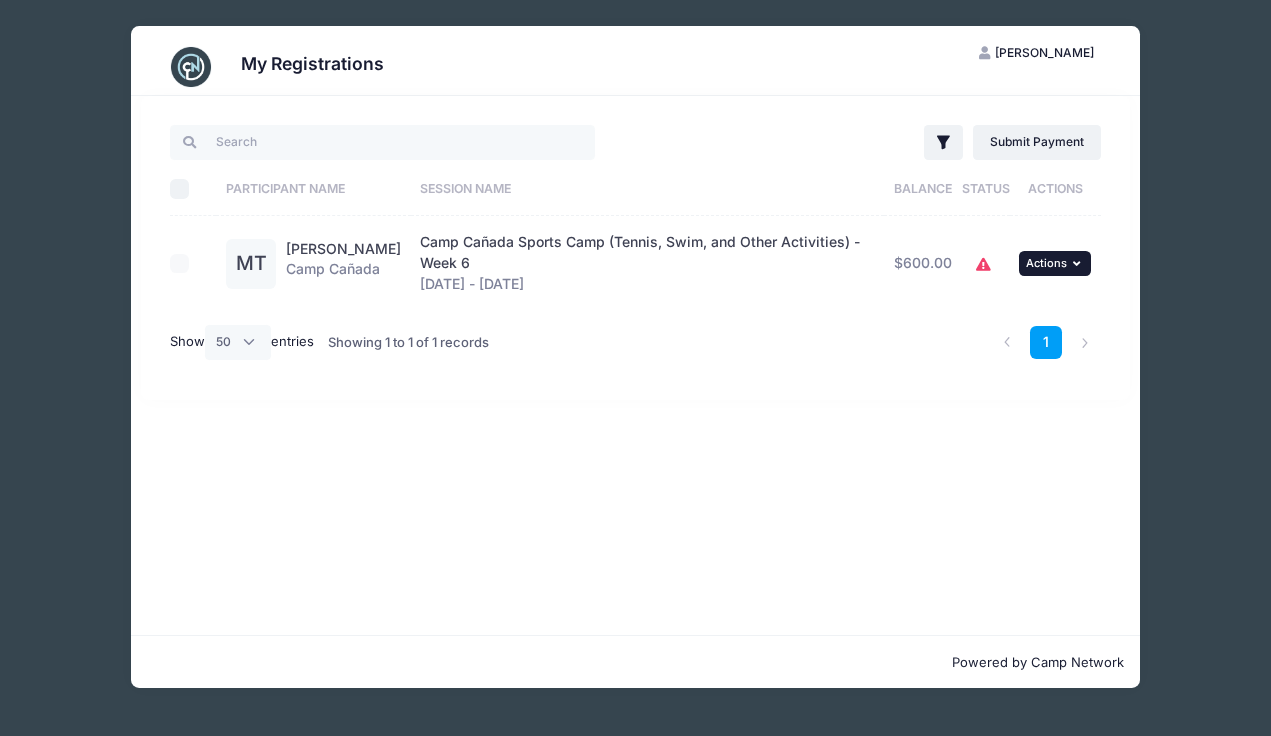click on "Actions" at bounding box center (1046, 263) 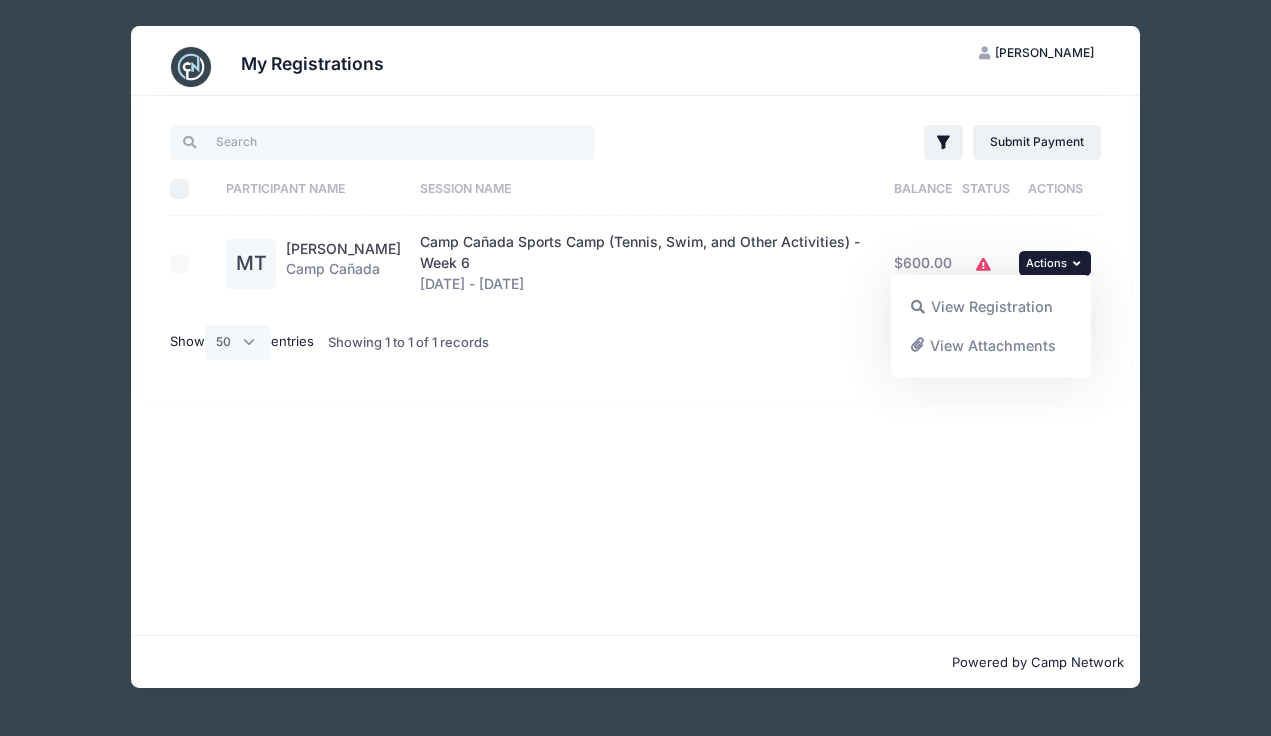 click on "View Registration
View Attachments" at bounding box center [991, 326] 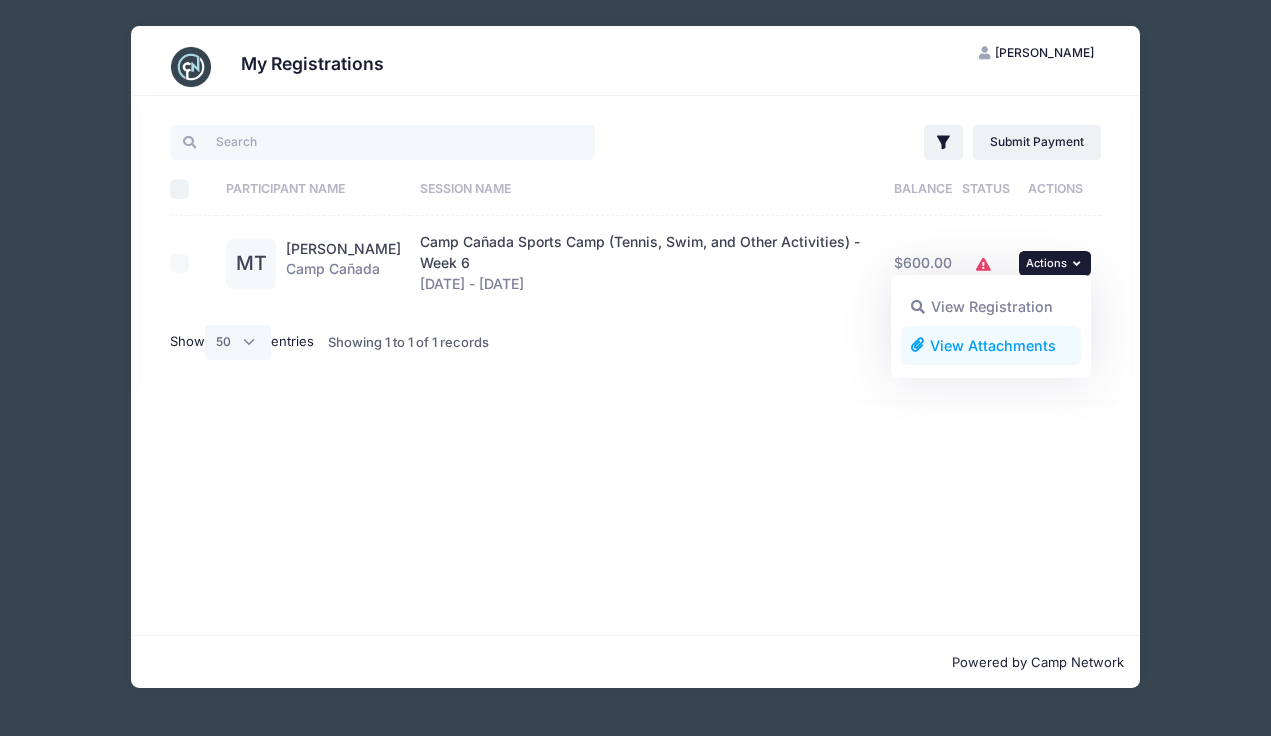 click on "View Attachments" at bounding box center (991, 345) 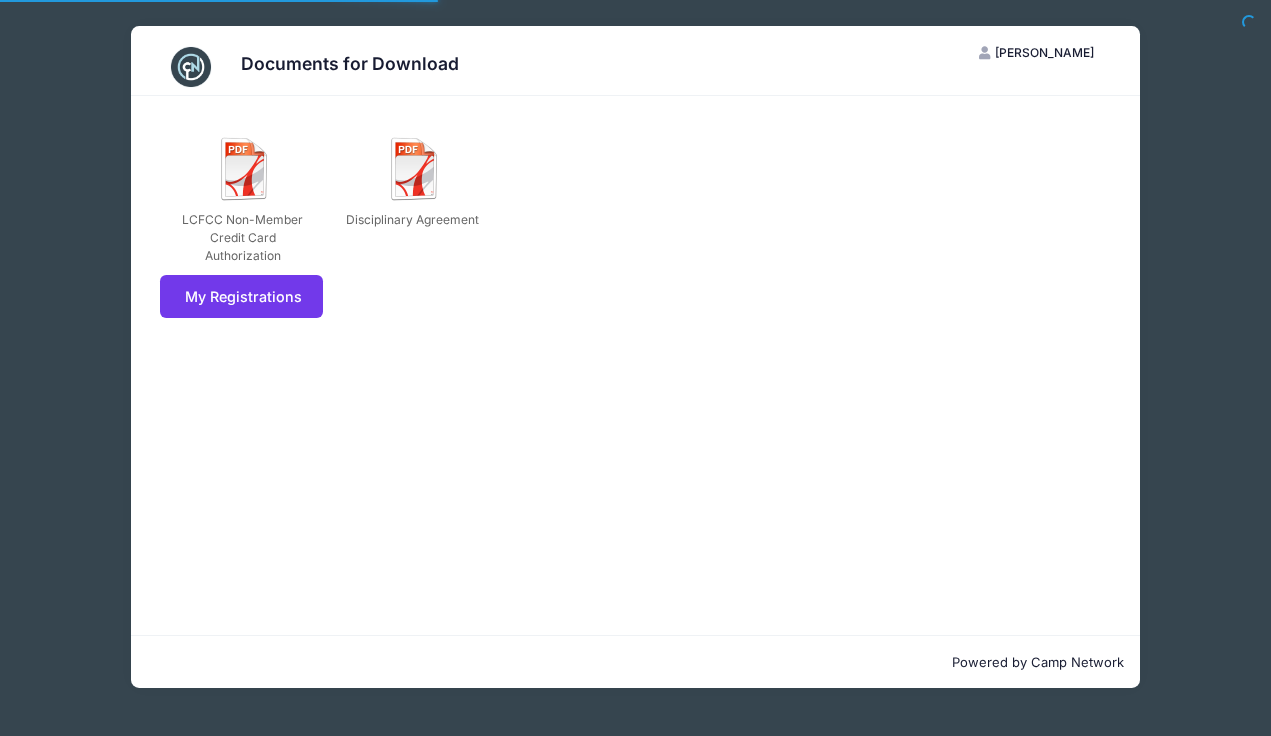 scroll, scrollTop: 0, scrollLeft: 0, axis: both 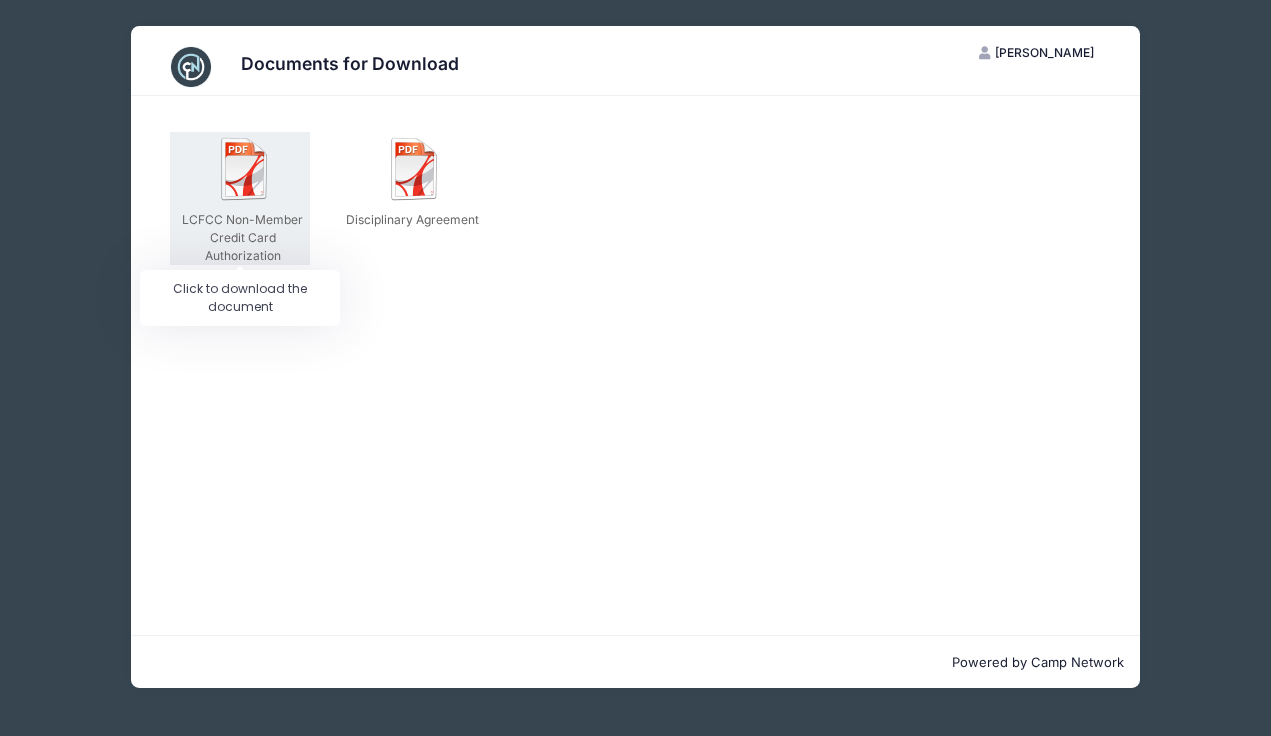 click on "LCFCC Non-Member Credit Card Authorization" at bounding box center [240, 198] 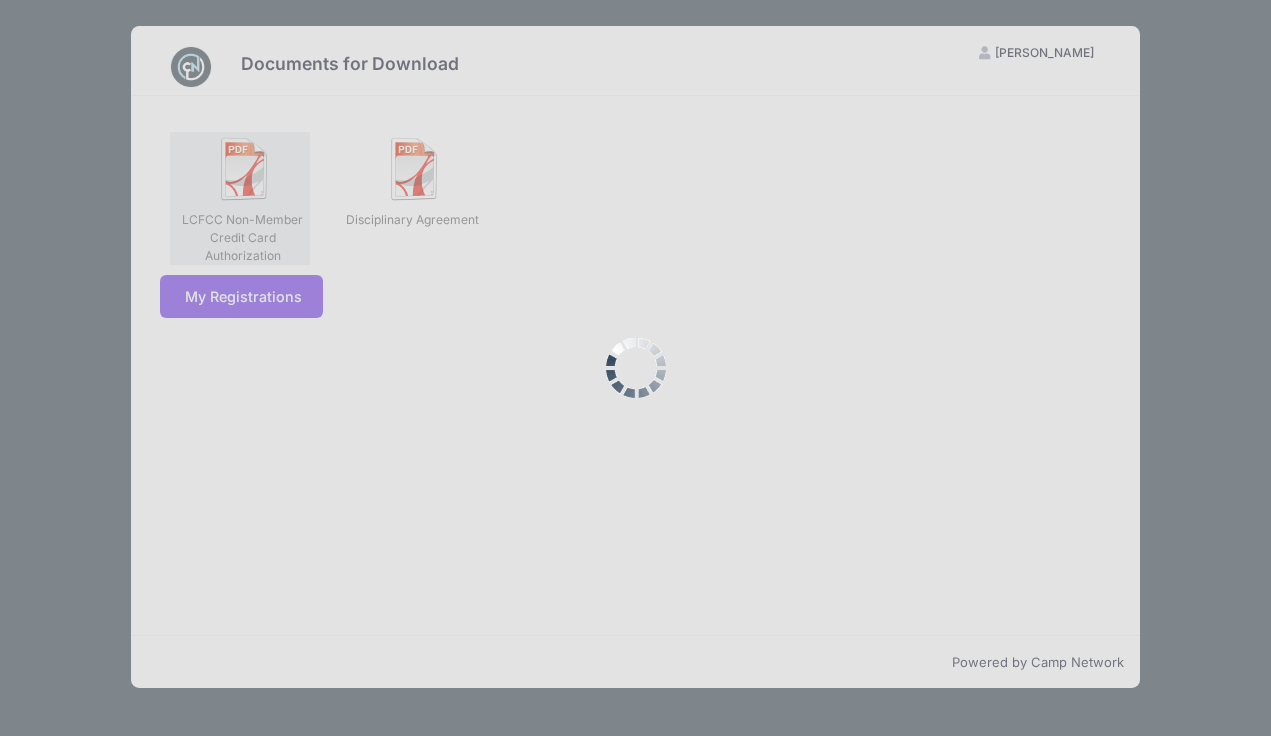 click at bounding box center (635, 368) 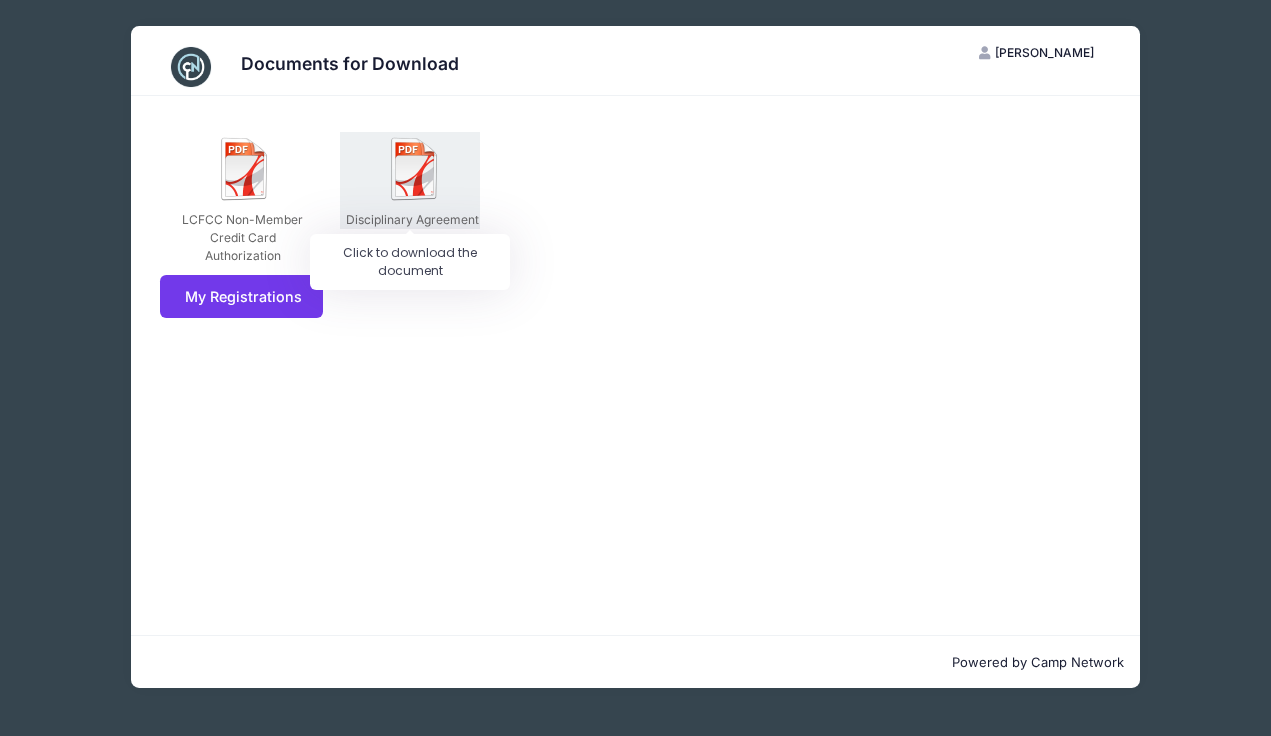 click at bounding box center (415, 169) 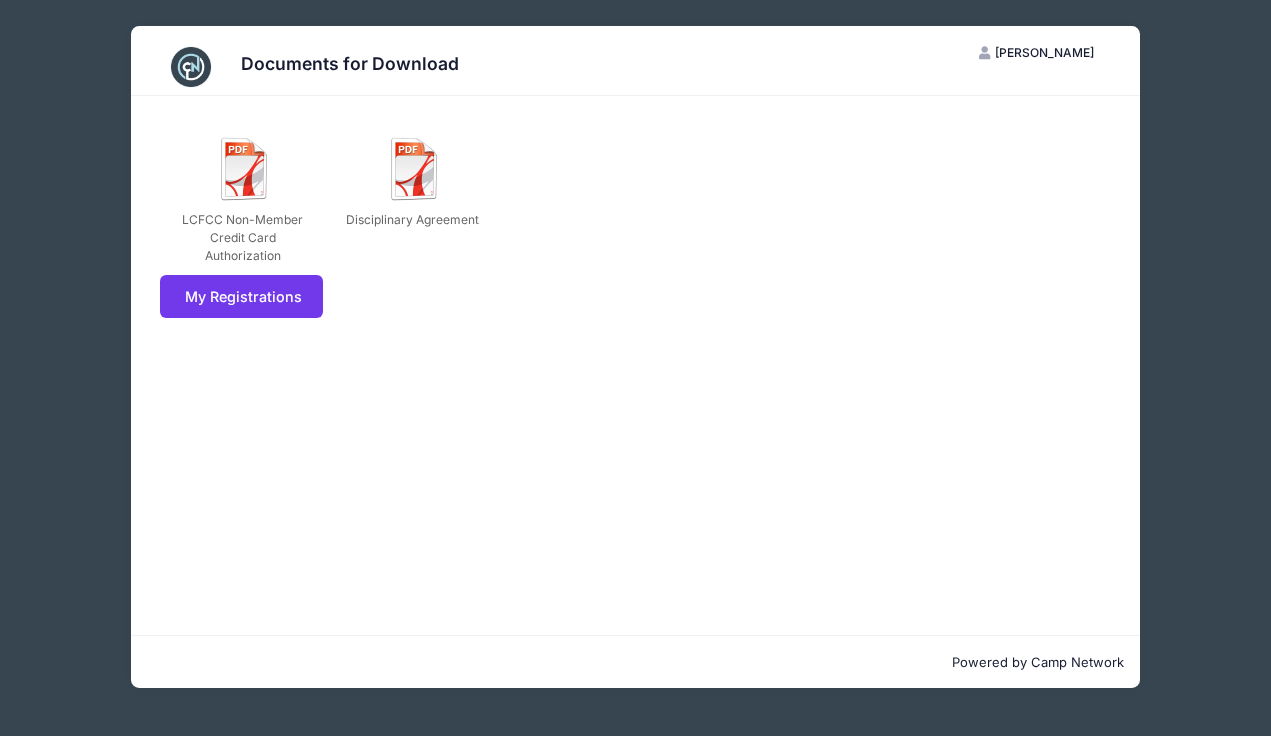 click on "Documents for Download
JT Jessica Tolliday      My Account
Logout
LCFCC Non-Member Credit Card Authorization
Disciplinary Agreement
My Registrations
Powered by Camp Network" at bounding box center [635, 357] 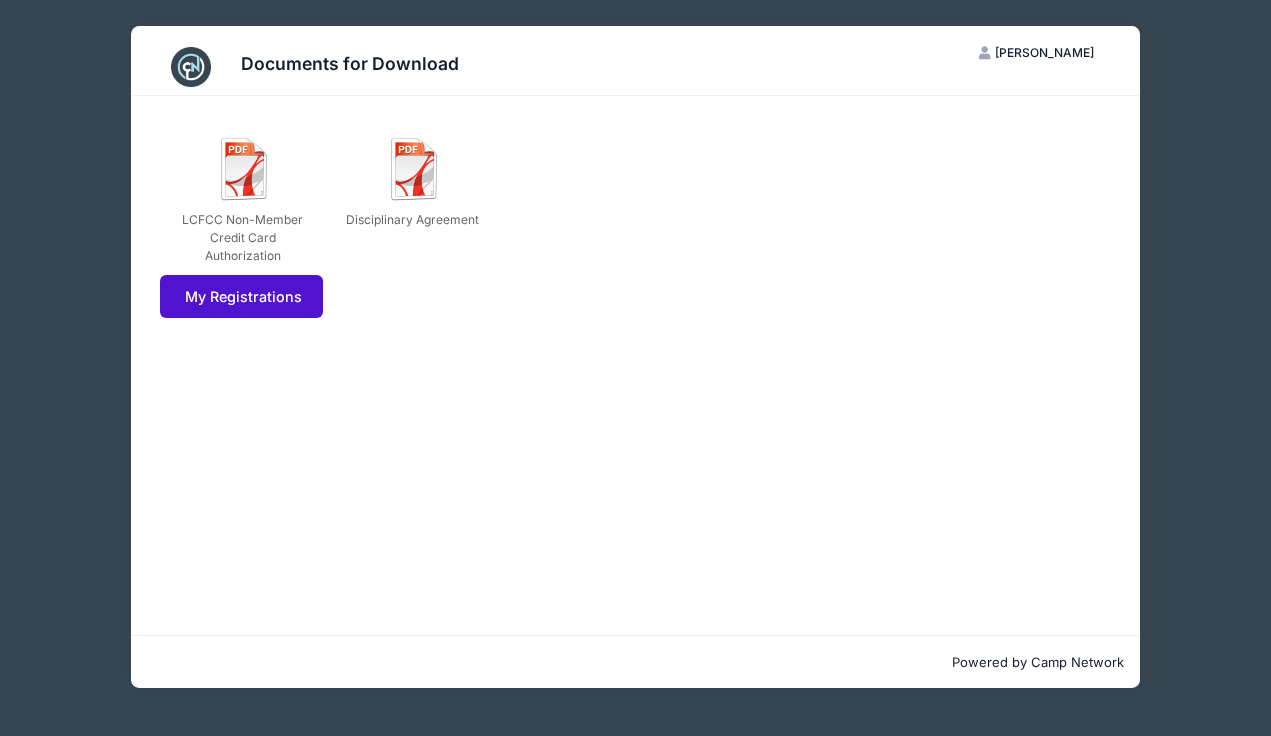 click on "My Registrations" at bounding box center [241, 296] 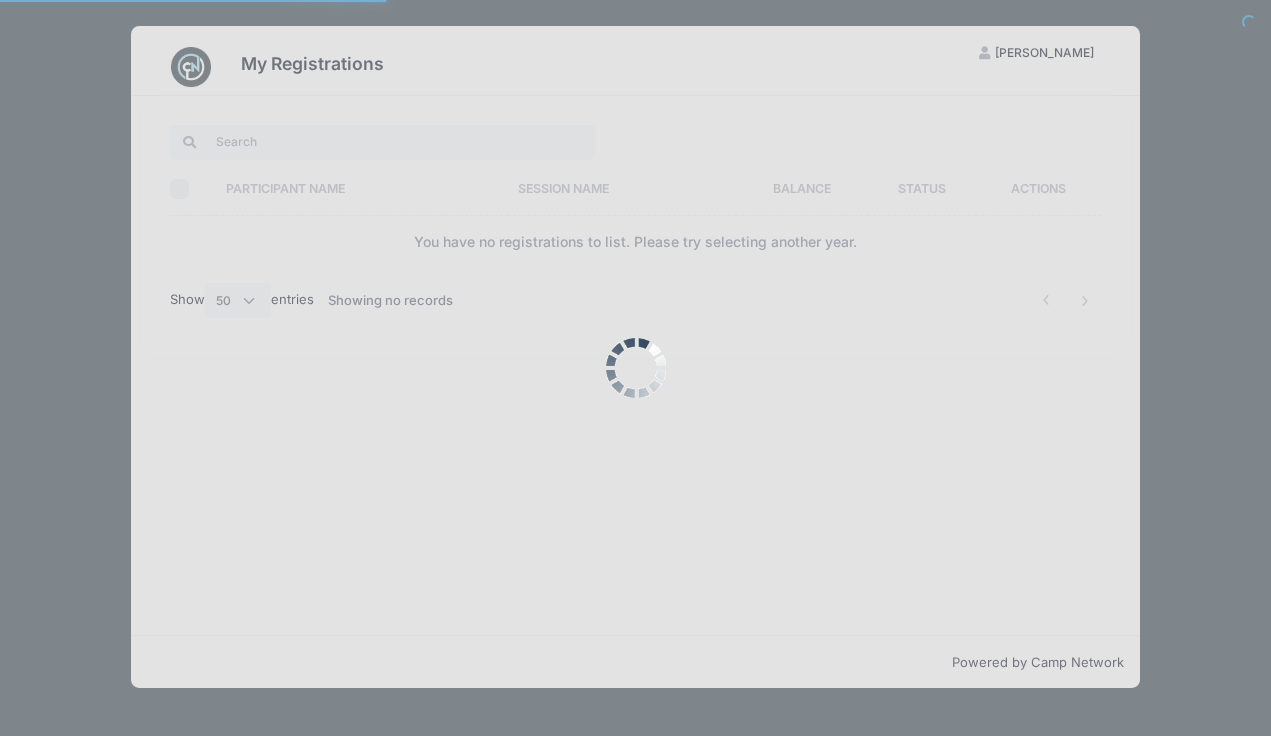 select on "50" 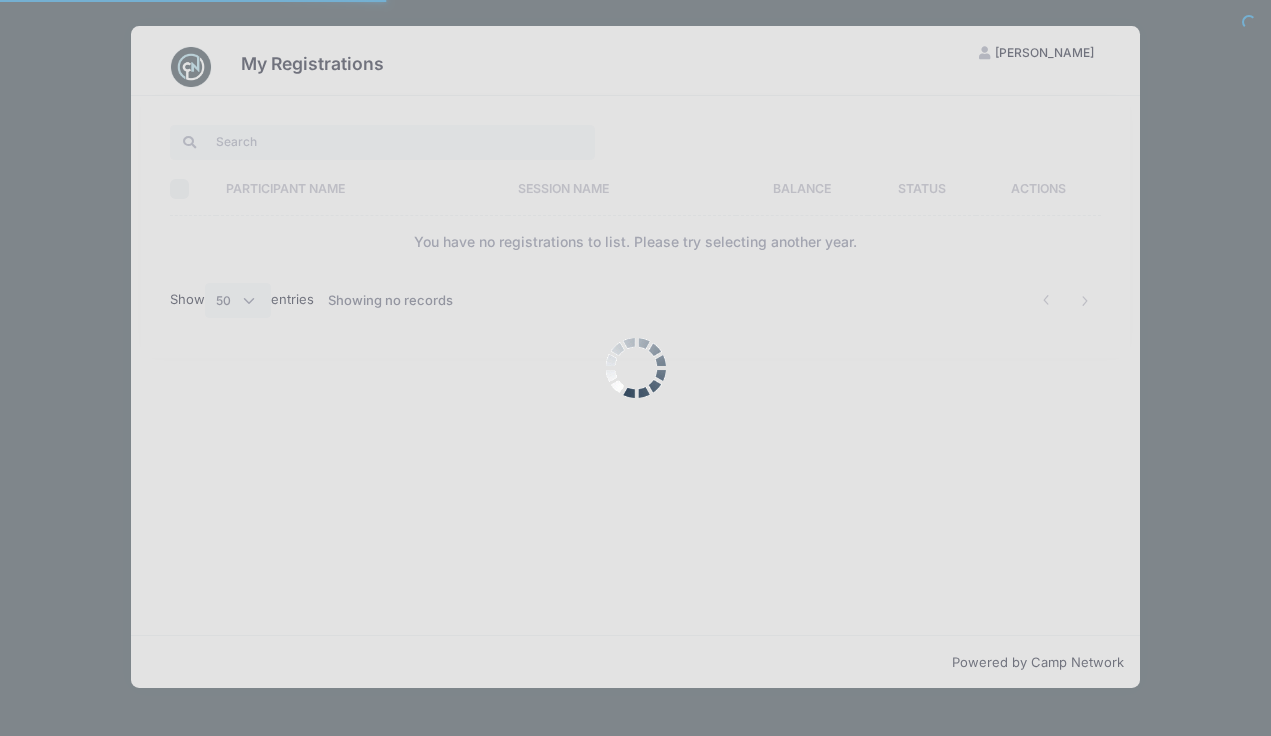 scroll, scrollTop: 0, scrollLeft: 0, axis: both 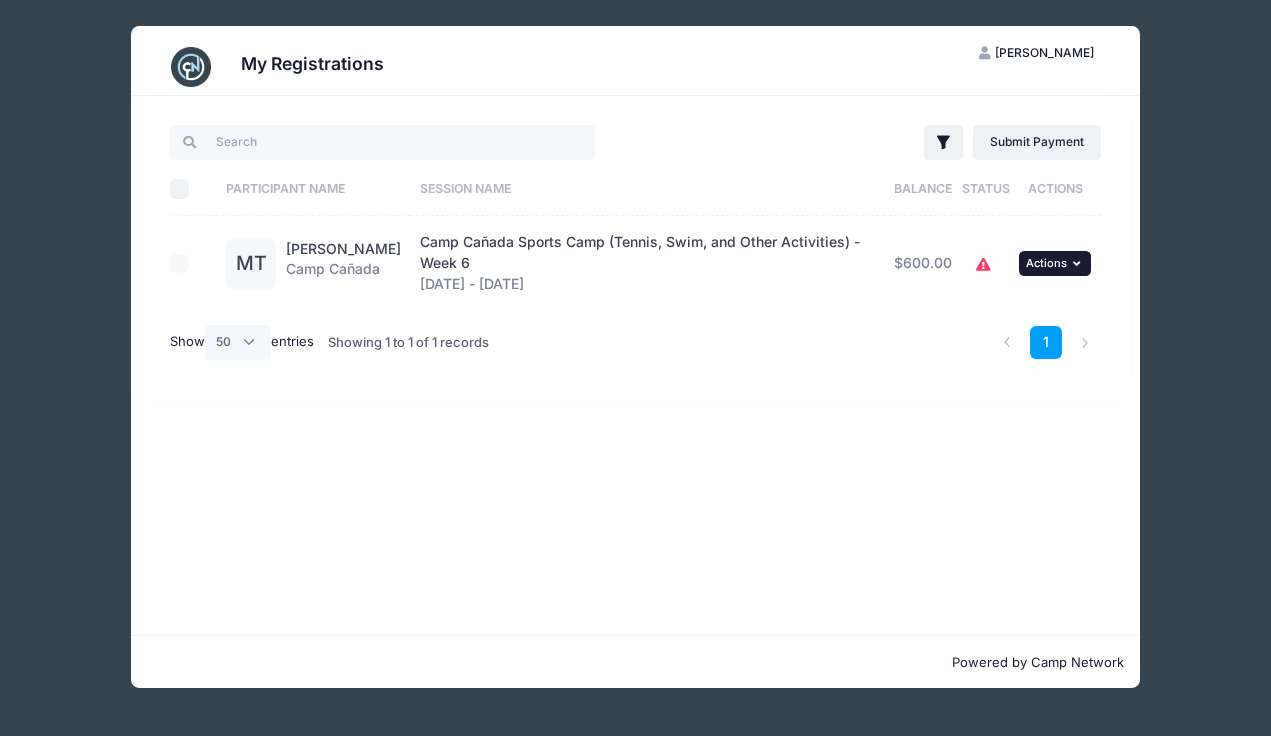 click at bounding box center [1079, 263] 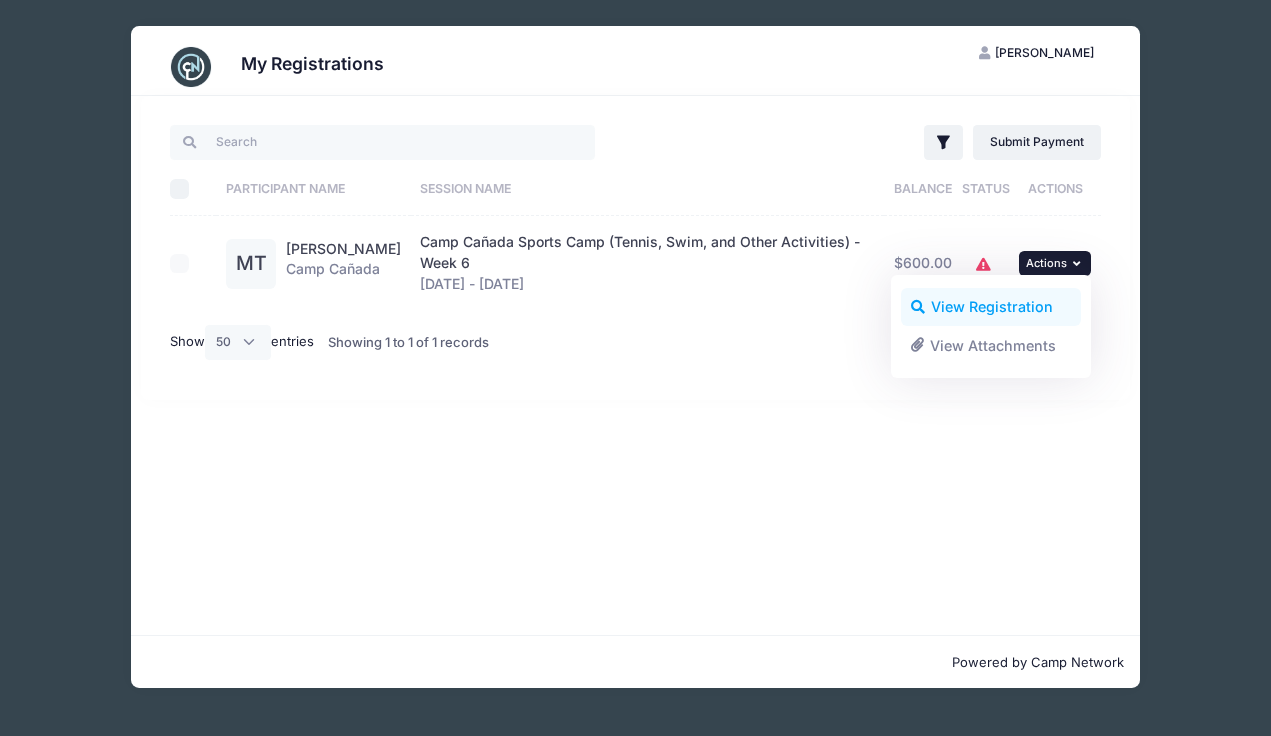 click on "View Registration" at bounding box center (991, 307) 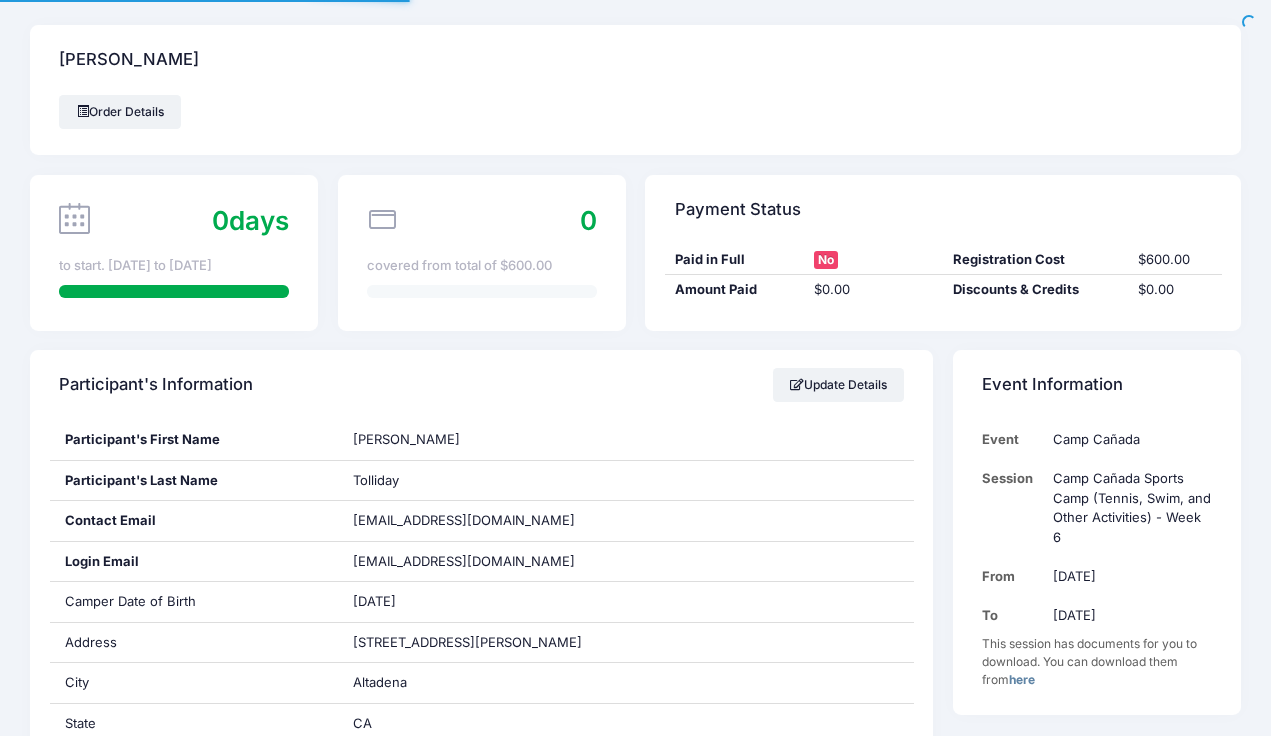 scroll, scrollTop: 0, scrollLeft: 0, axis: both 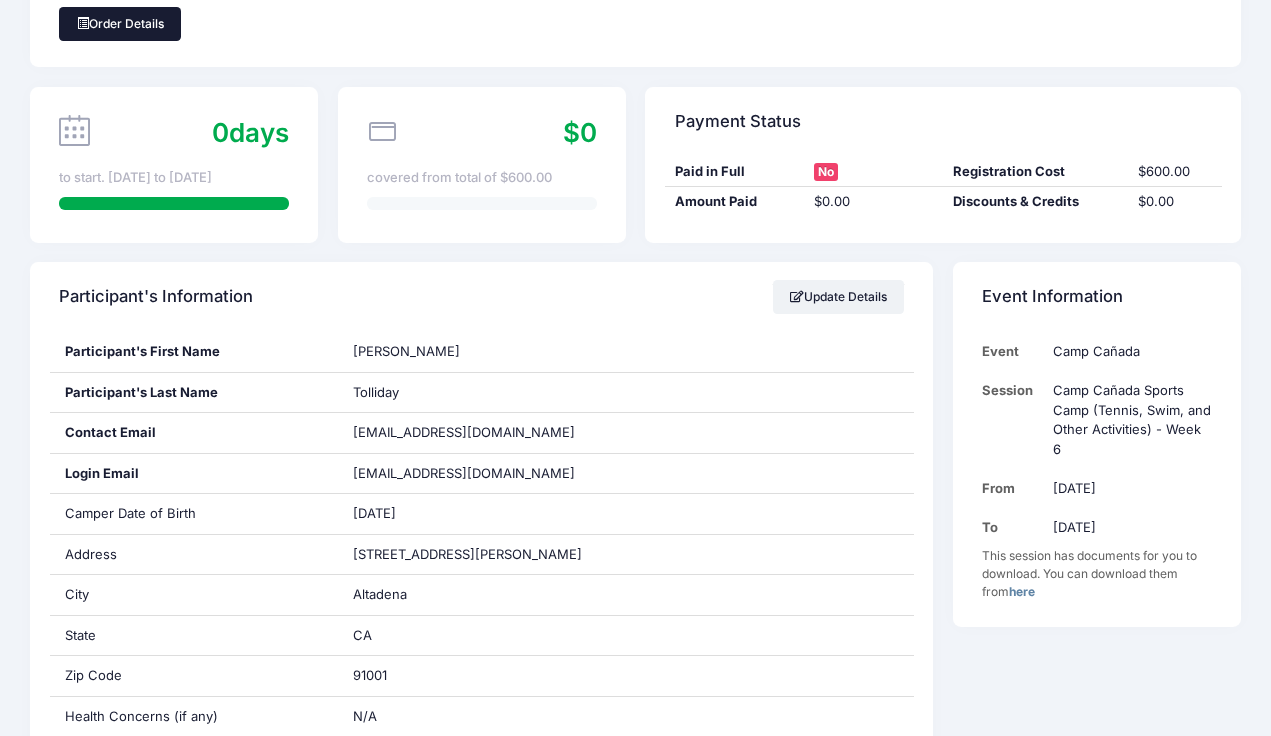 click on "Order Details" at bounding box center [120, 24] 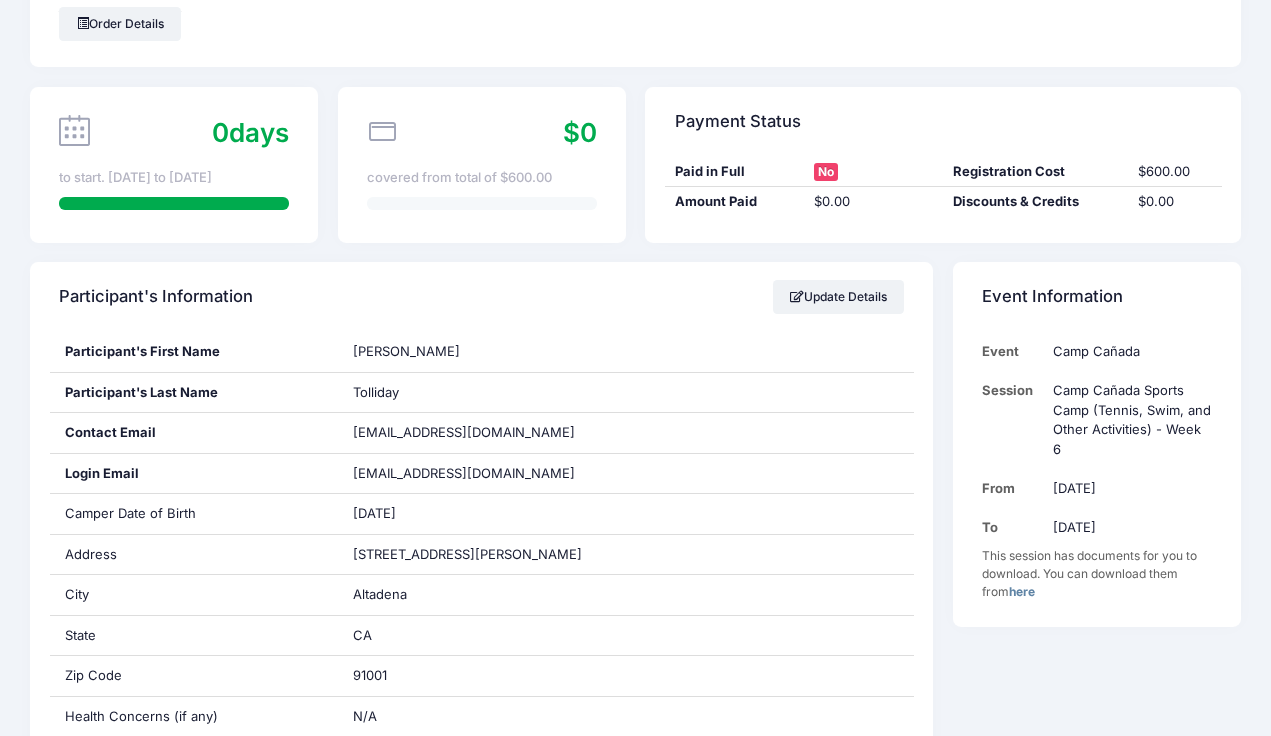 click on "No" at bounding box center [826, 172] 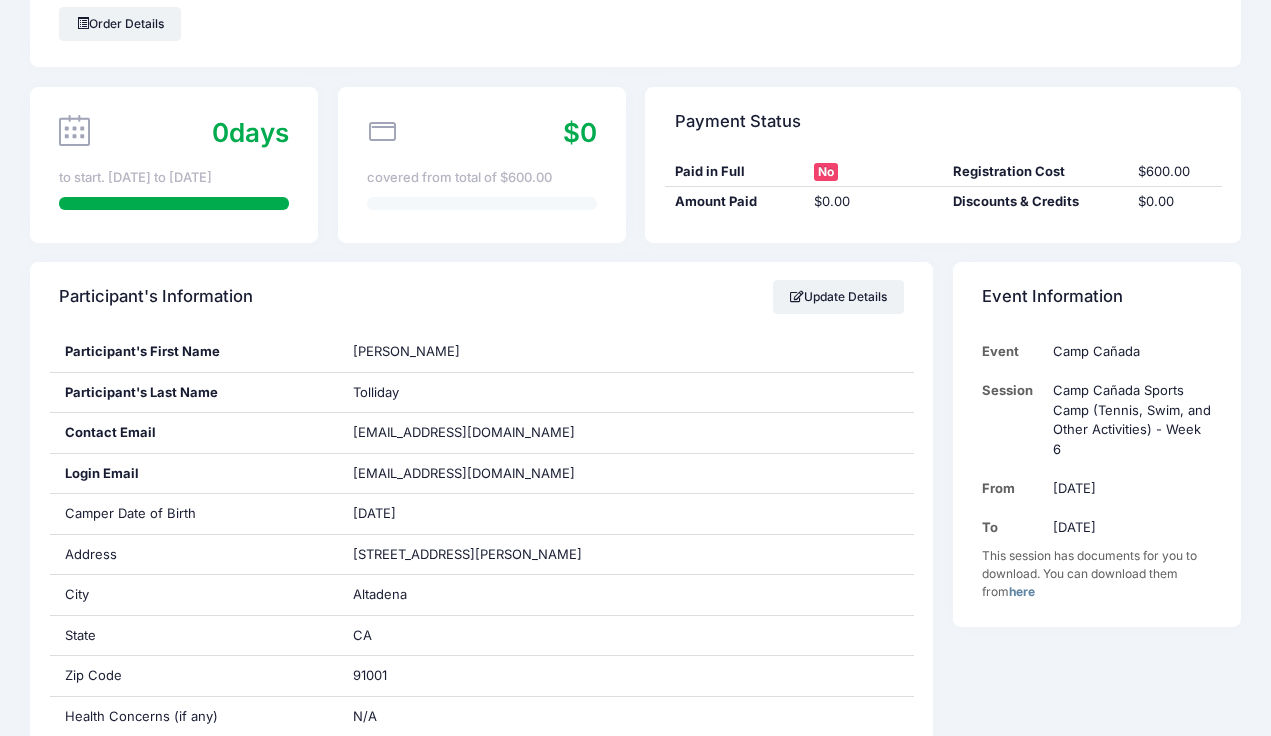 click on "here" at bounding box center (1022, 591) 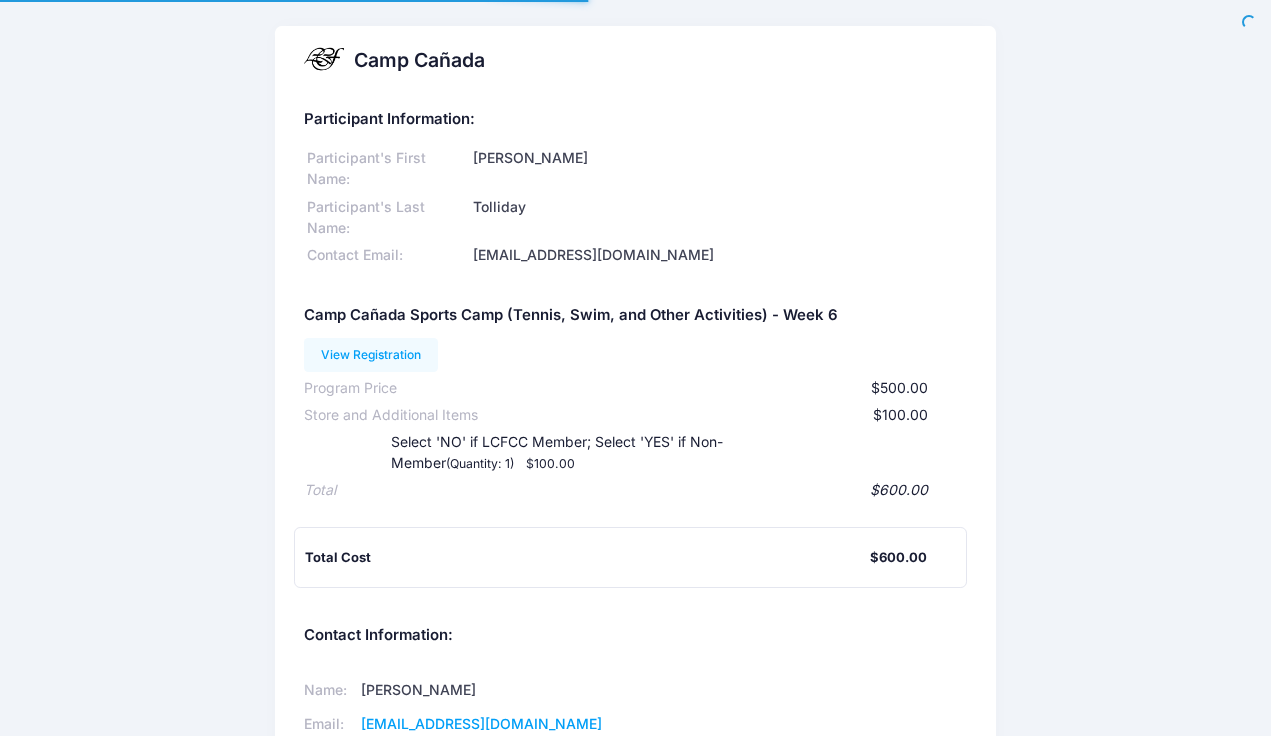 scroll, scrollTop: 0, scrollLeft: 0, axis: both 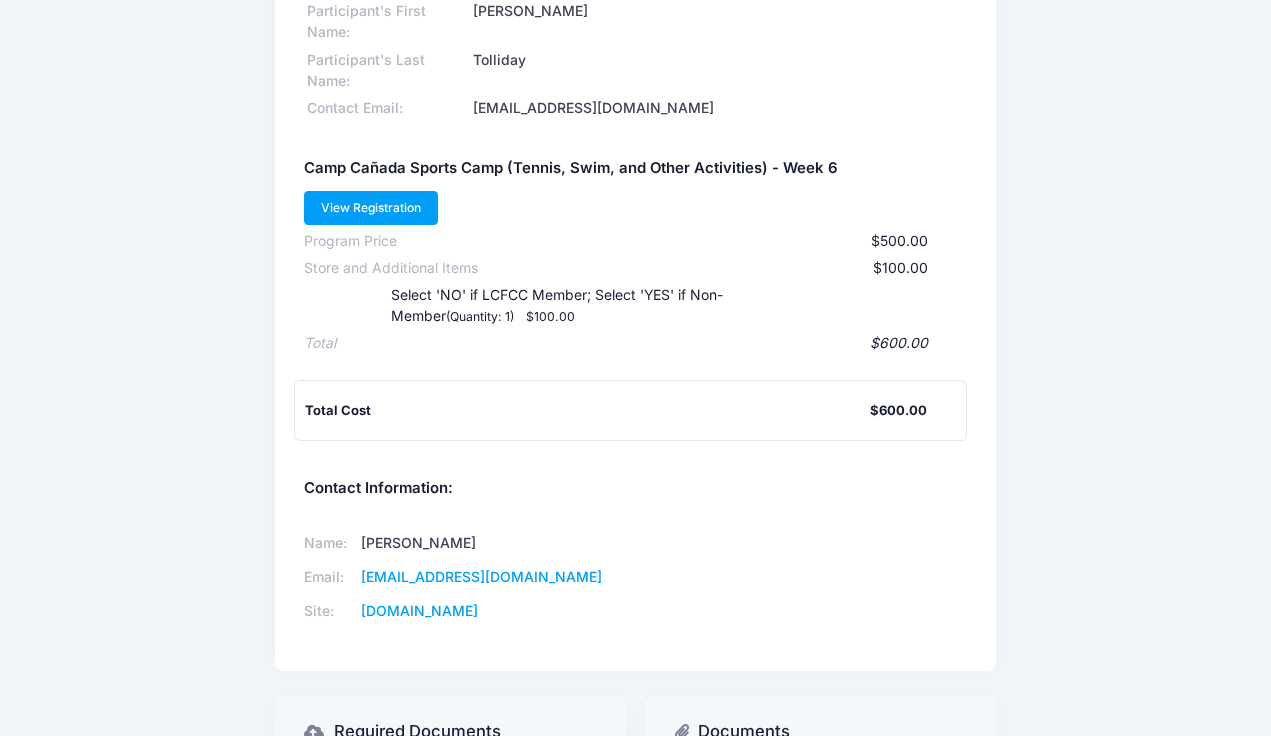 click on "View Registration" at bounding box center [371, 208] 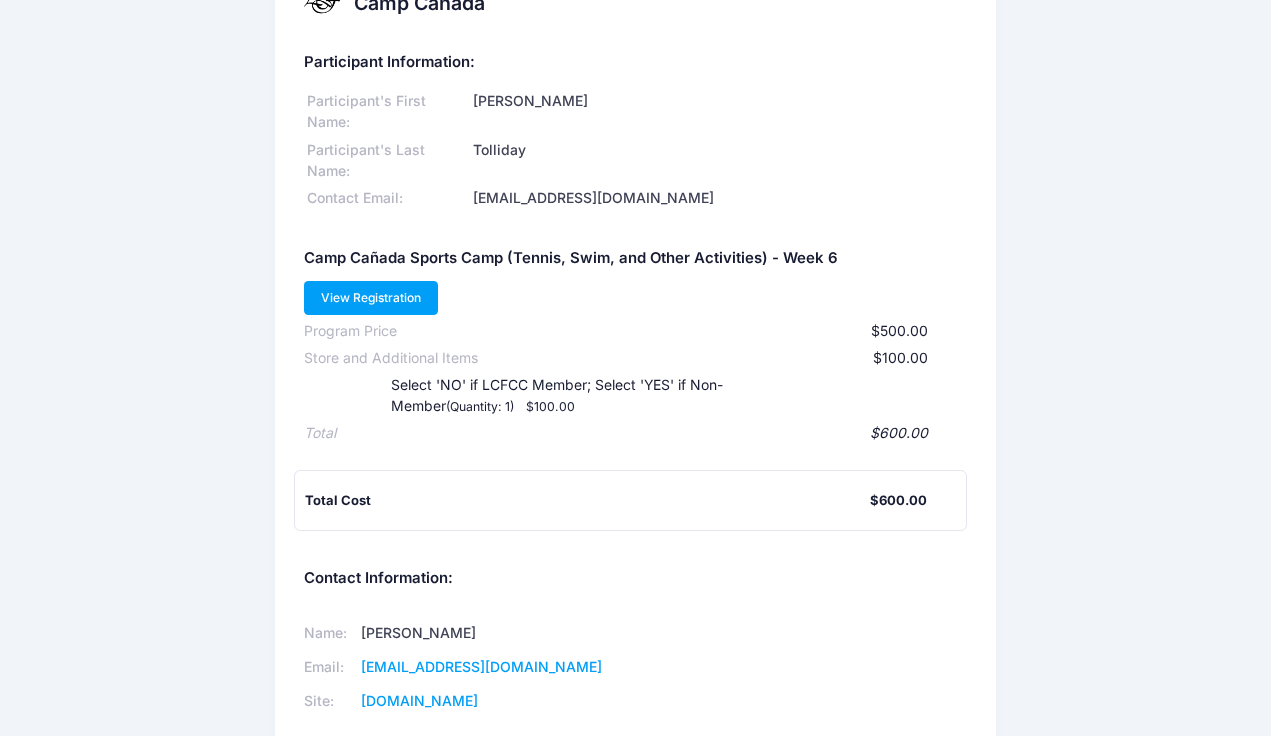 scroll, scrollTop: 0, scrollLeft: 0, axis: both 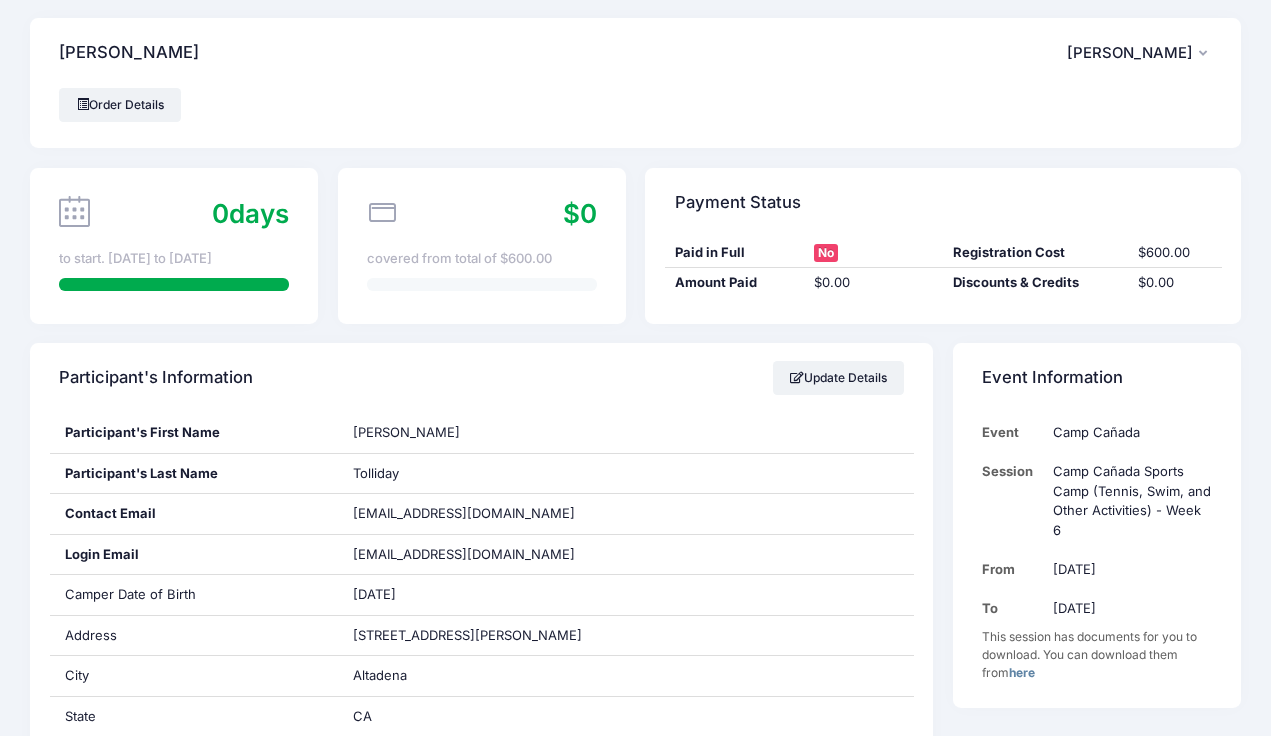 click on "[PERSON_NAME]" at bounding box center (1130, 53) 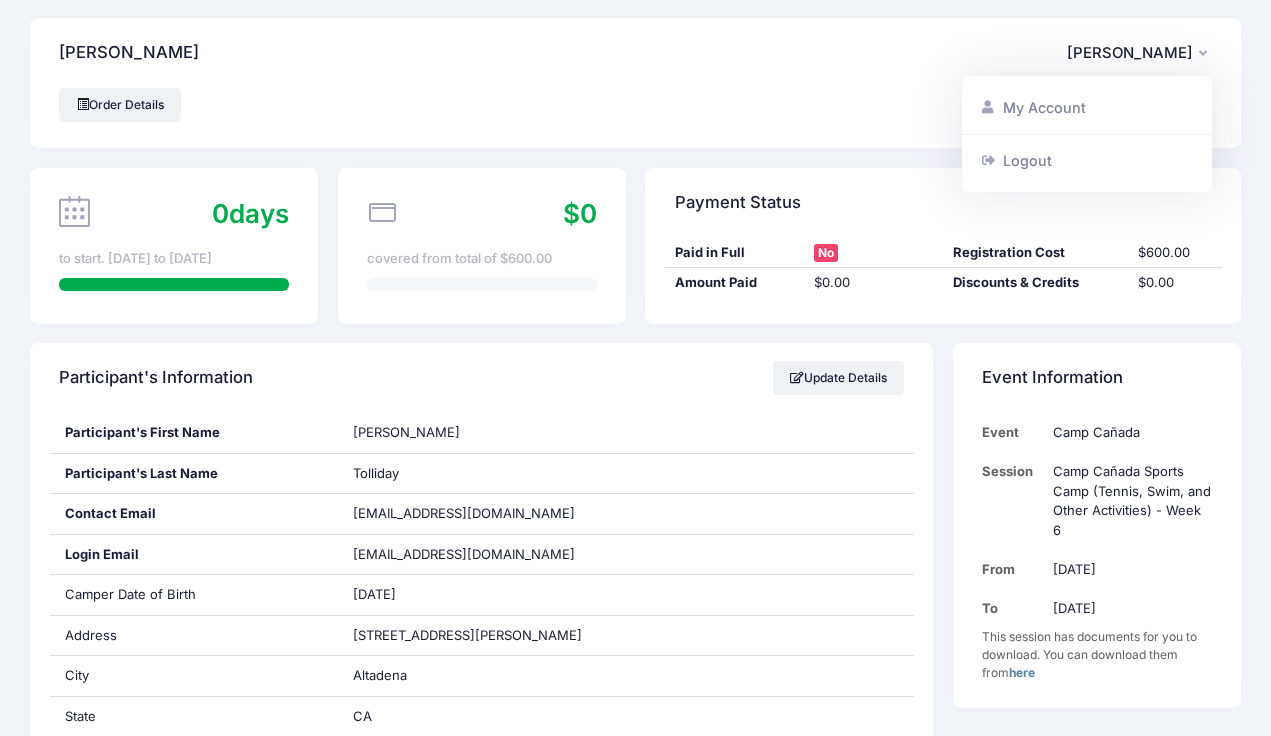 click on "Order Details" at bounding box center (635, 118) 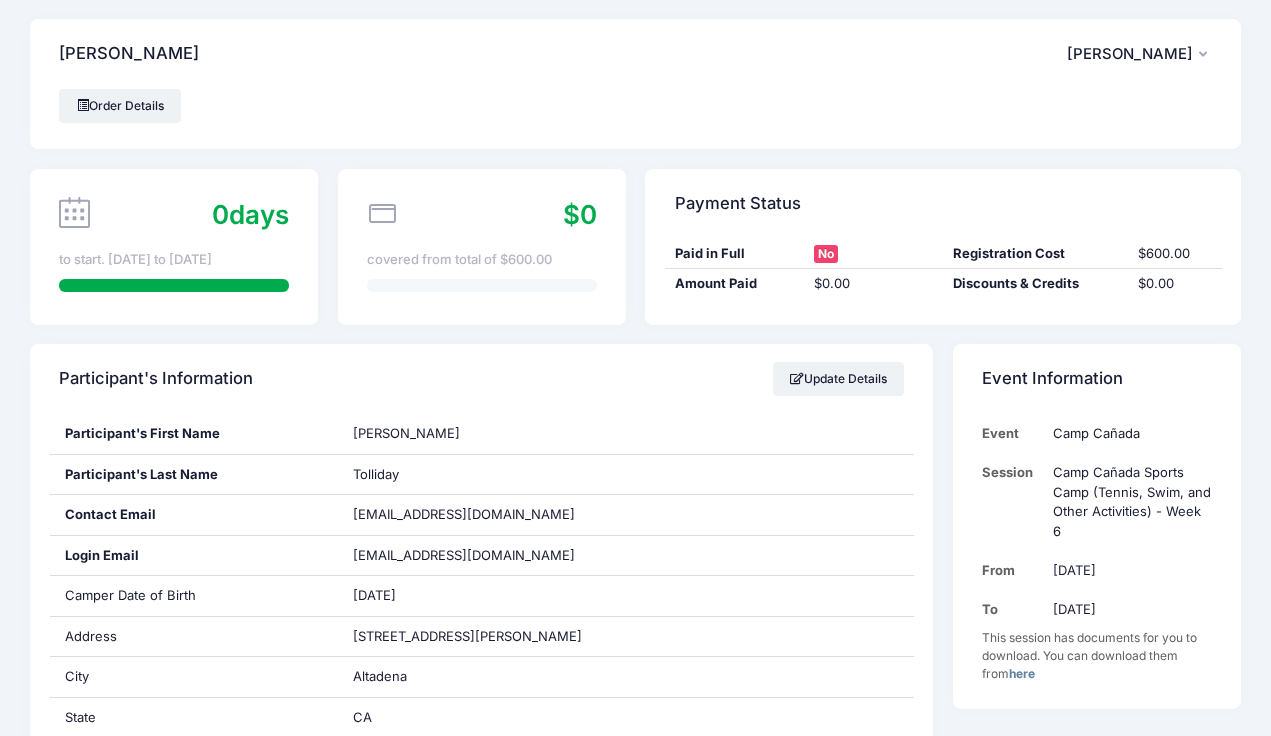 scroll, scrollTop: 0, scrollLeft: 0, axis: both 